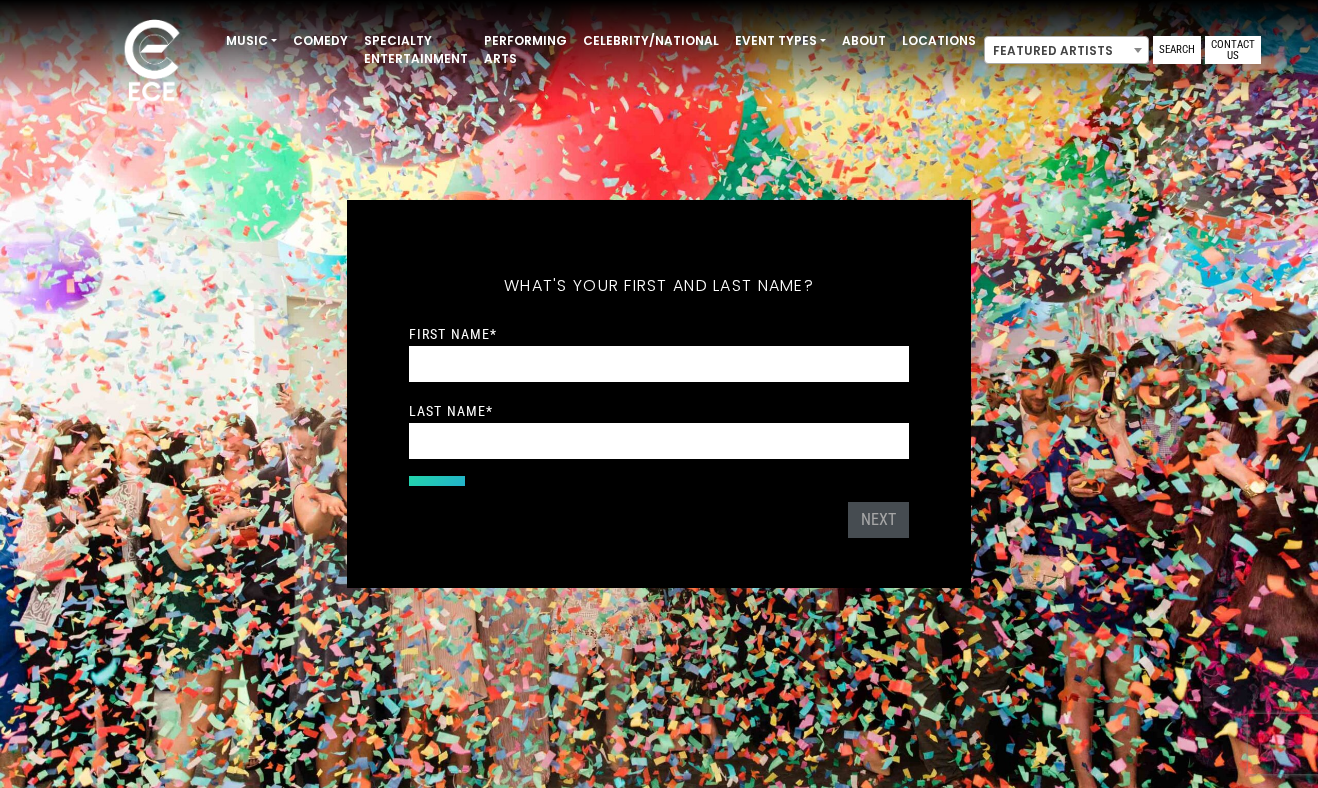 scroll, scrollTop: 0, scrollLeft: 0, axis: both 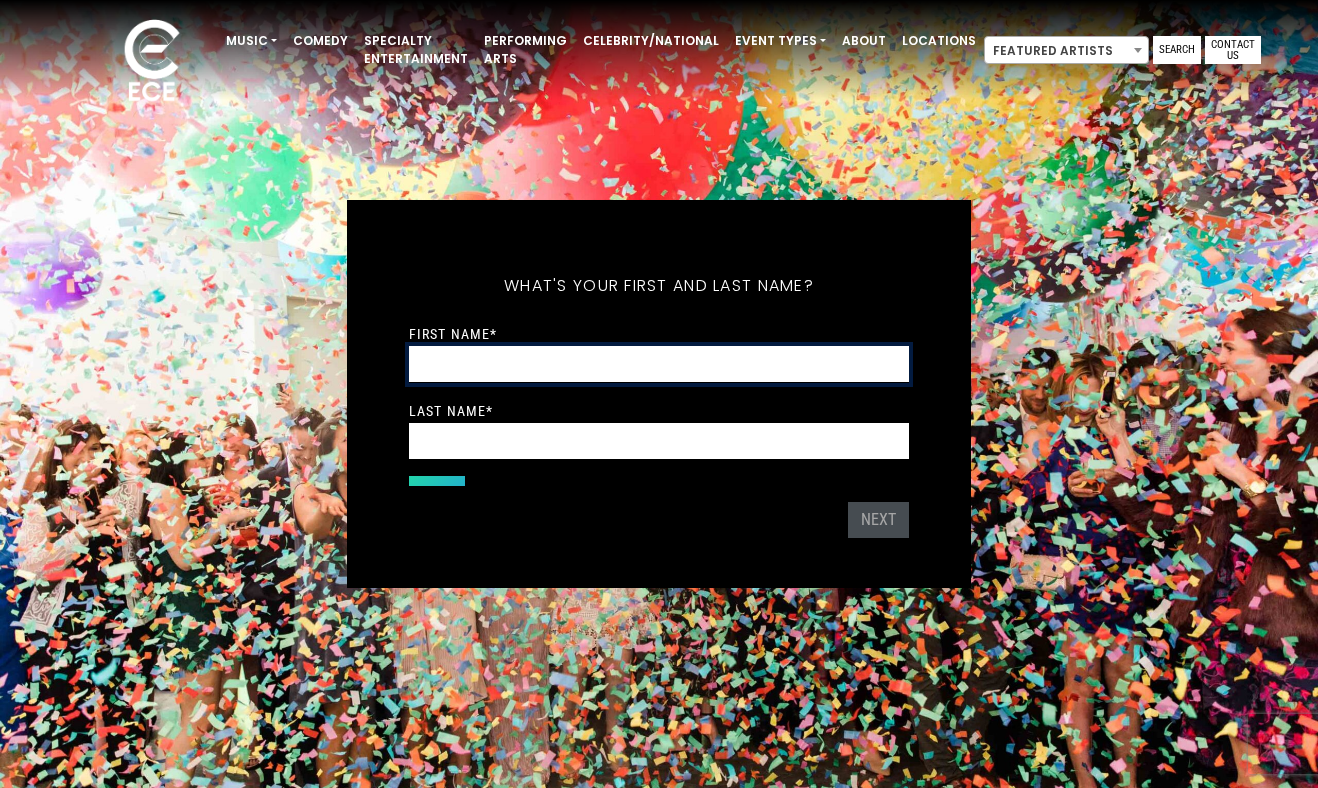click on "First Name *" at bounding box center (659, 364) 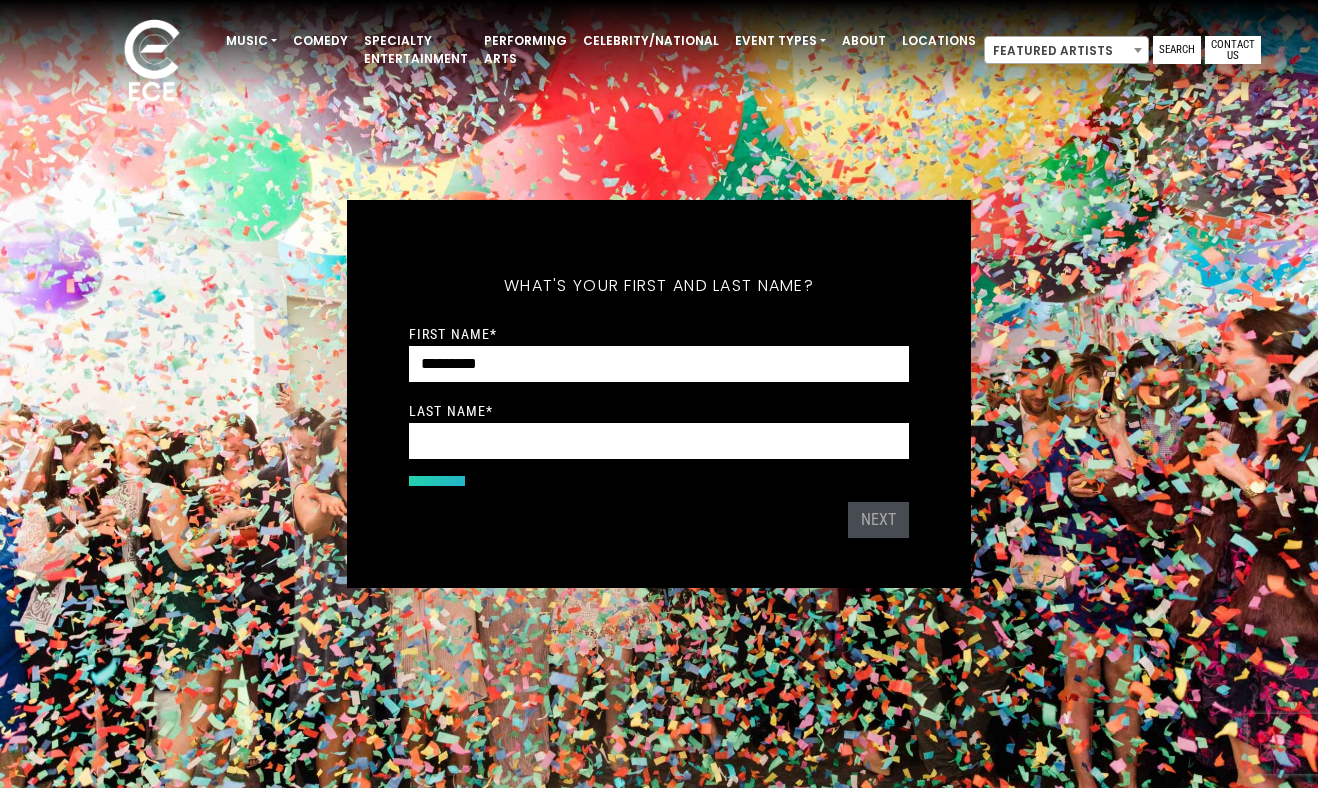 type on "*****" 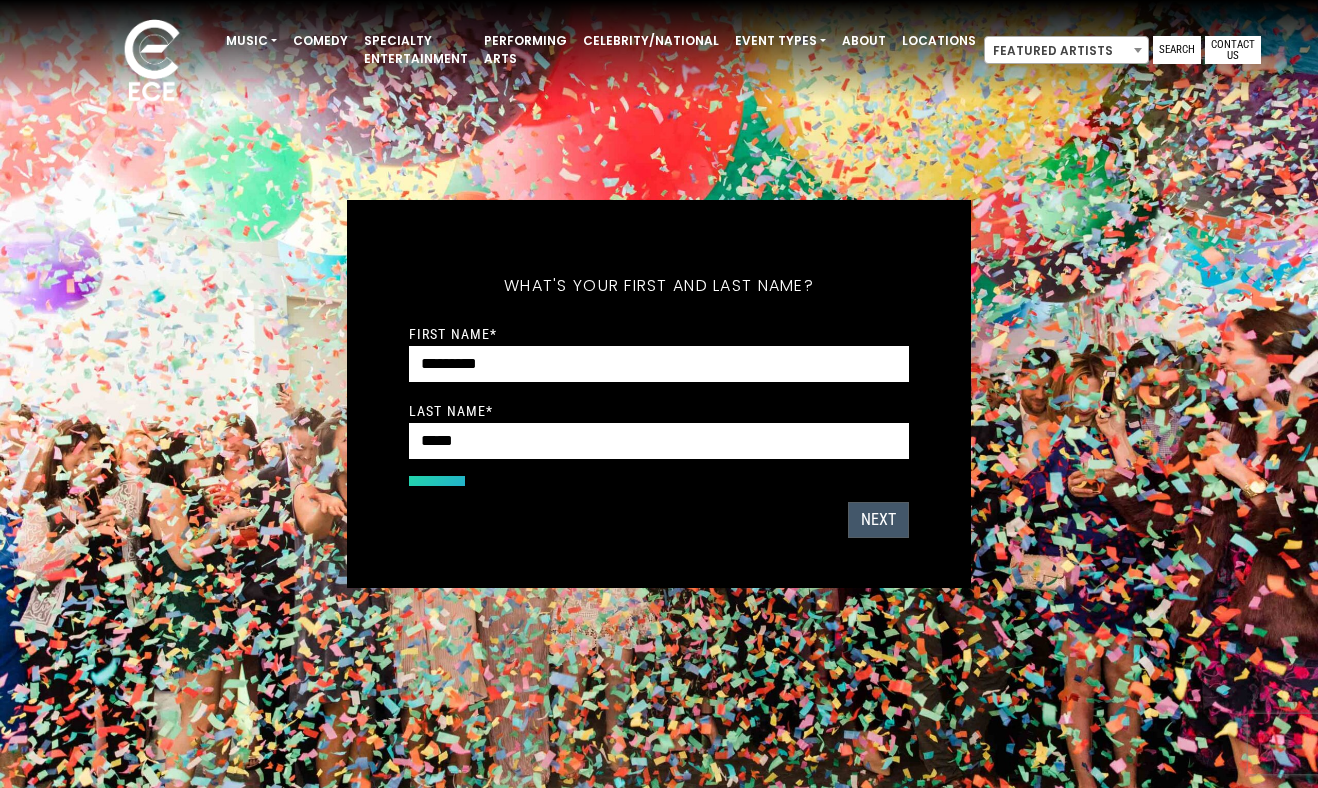 click on "Next" at bounding box center [878, 520] 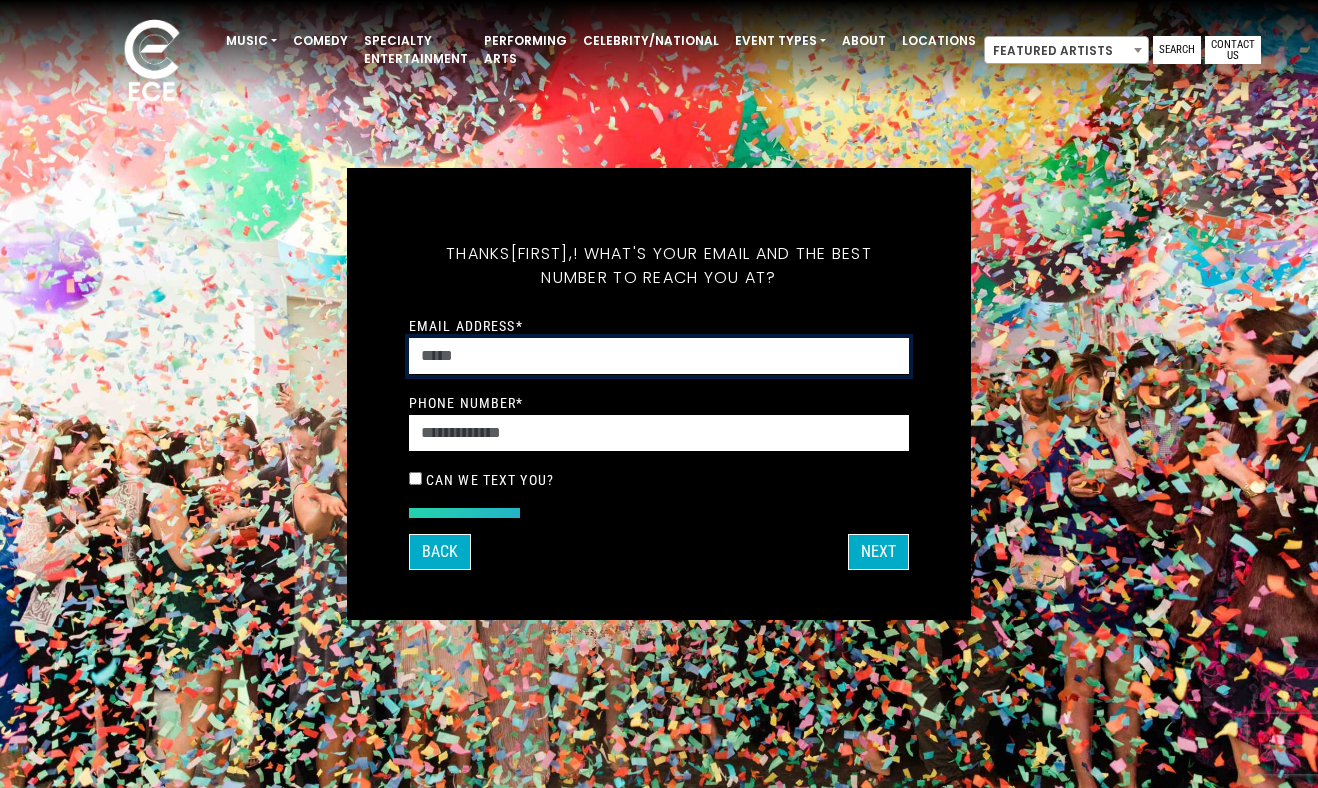 click on "Email Address *" at bounding box center (659, 356) 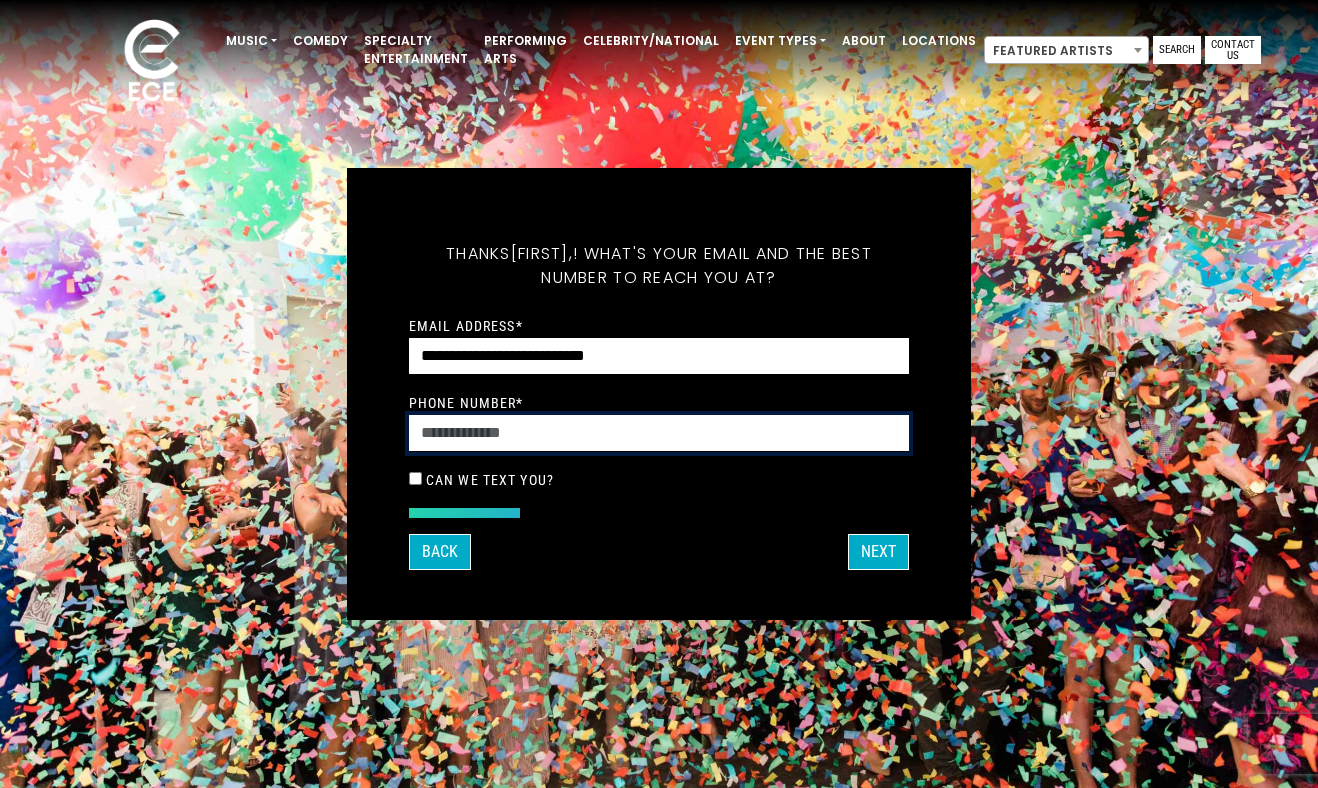type on "**********" 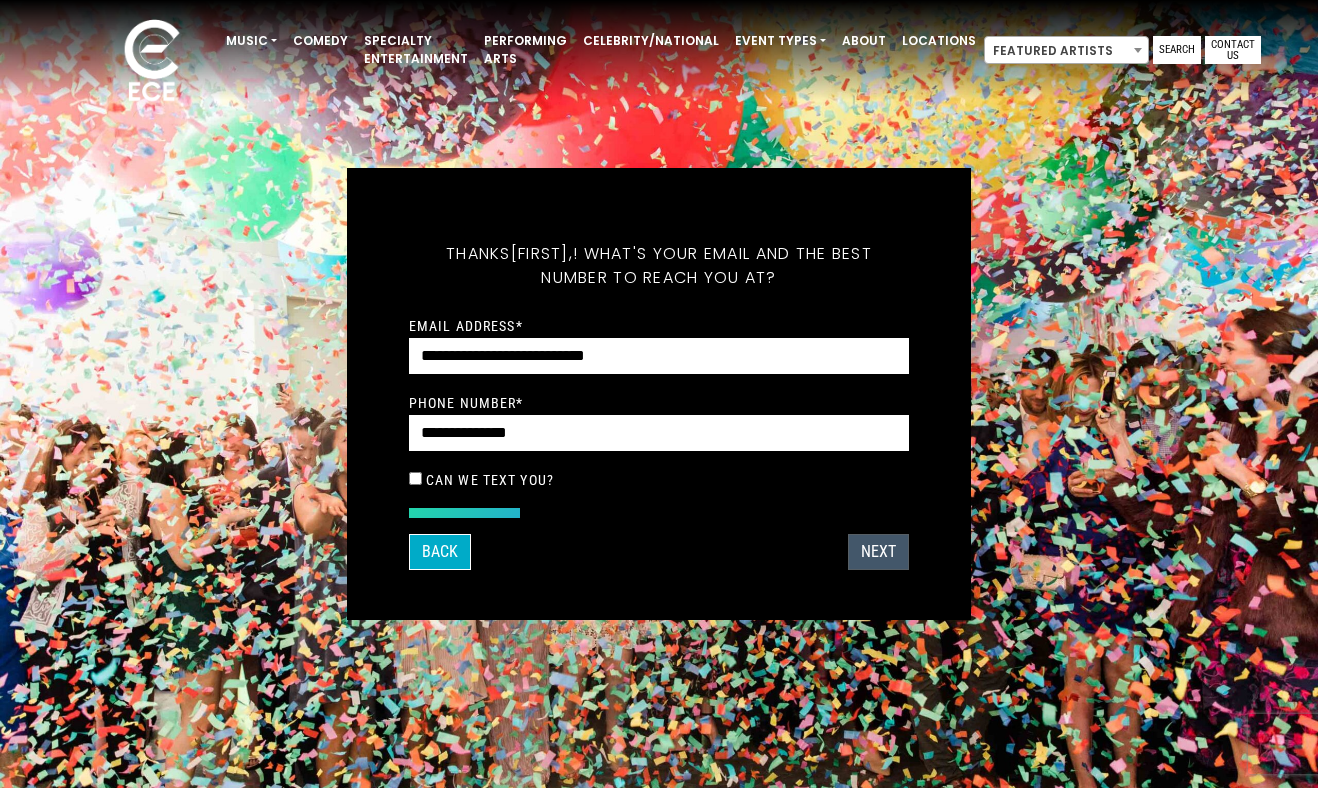 click on "Next" at bounding box center (878, 552) 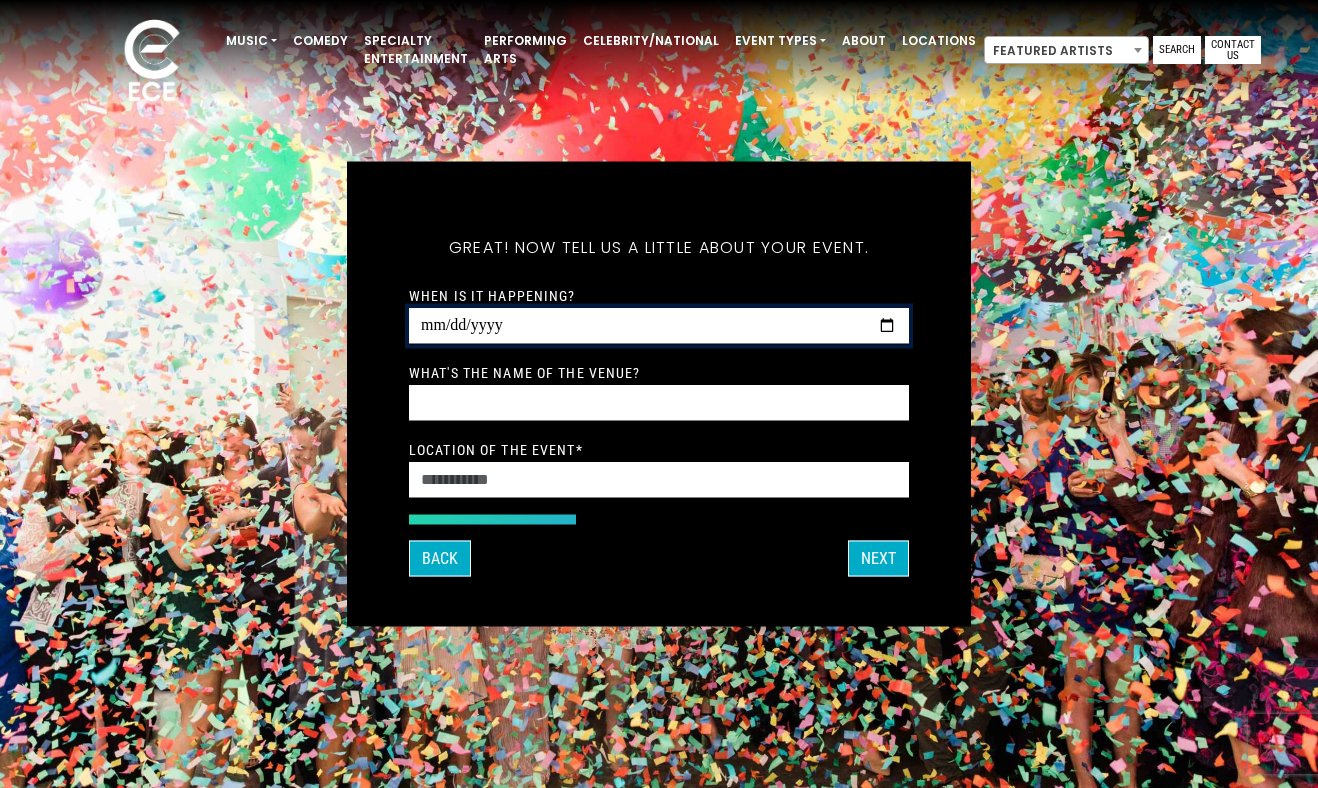 click on "When is it happening?" at bounding box center (659, 326) 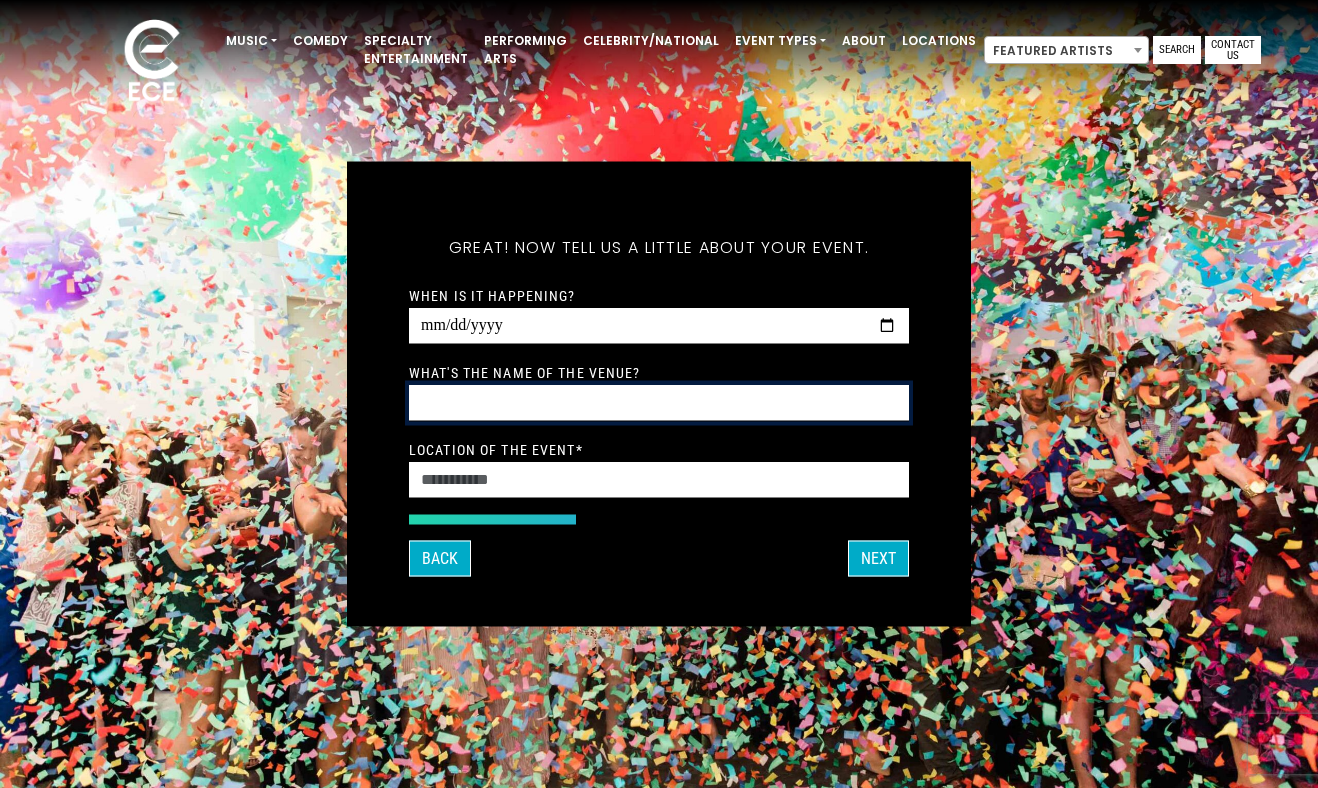 click on "What's the name of the venue?" at bounding box center (659, 403) 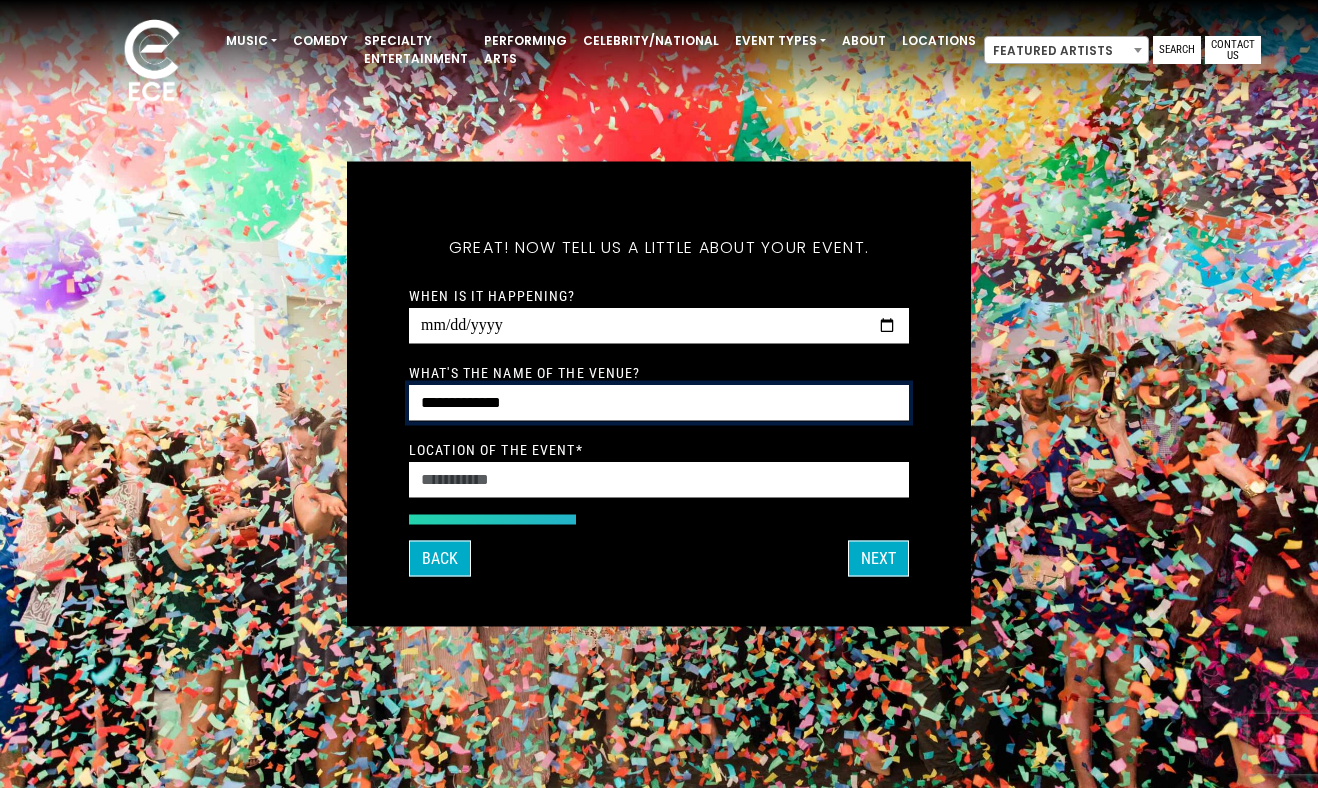 type on "**********" 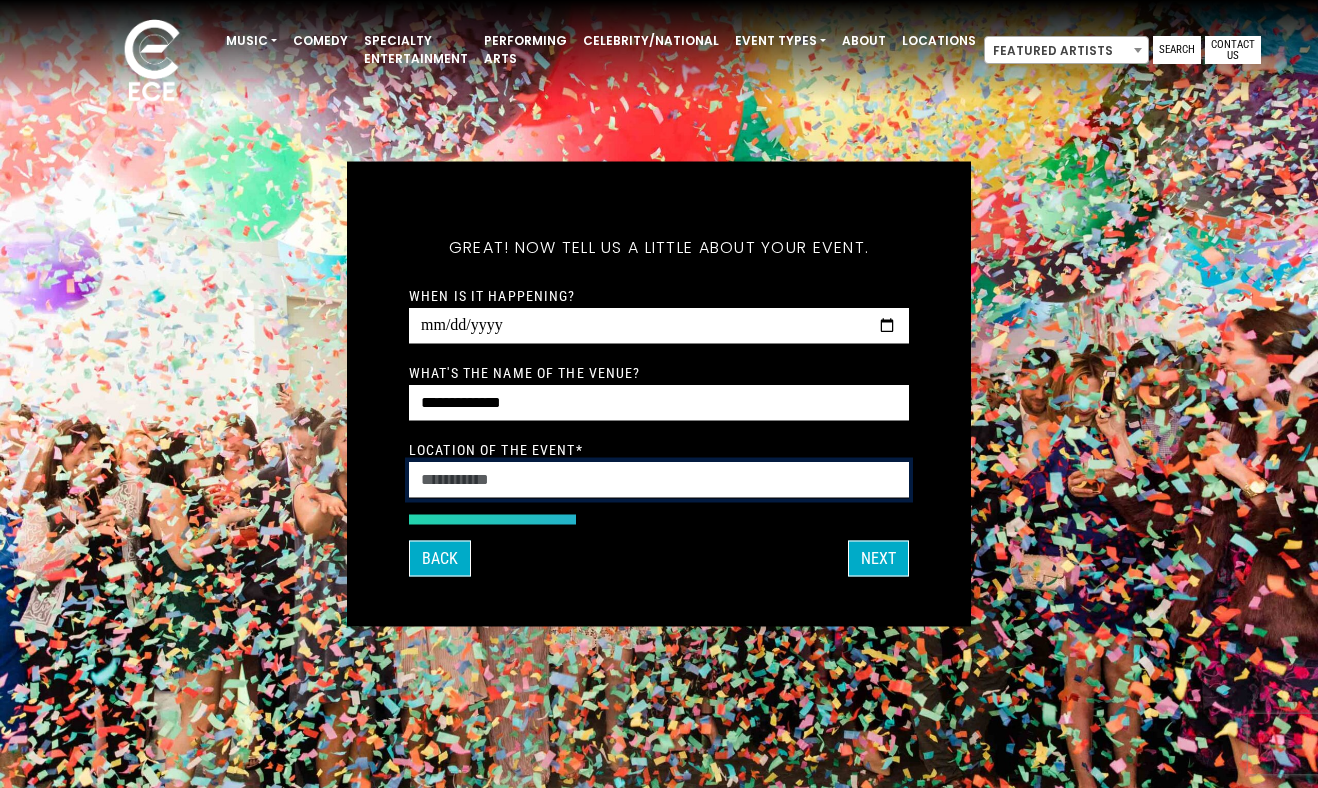 click on "Location of the event *" at bounding box center (659, 480) 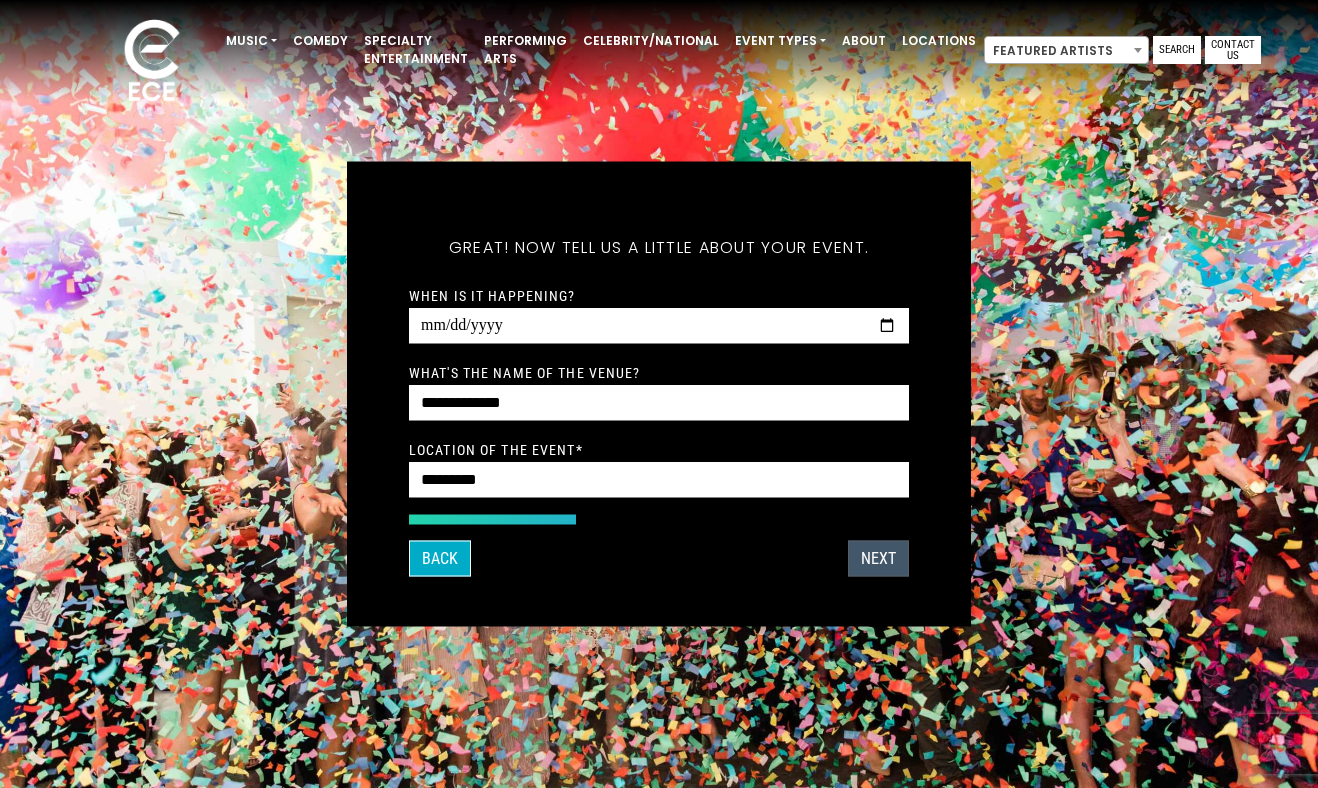 click on "Next" at bounding box center (878, 559) 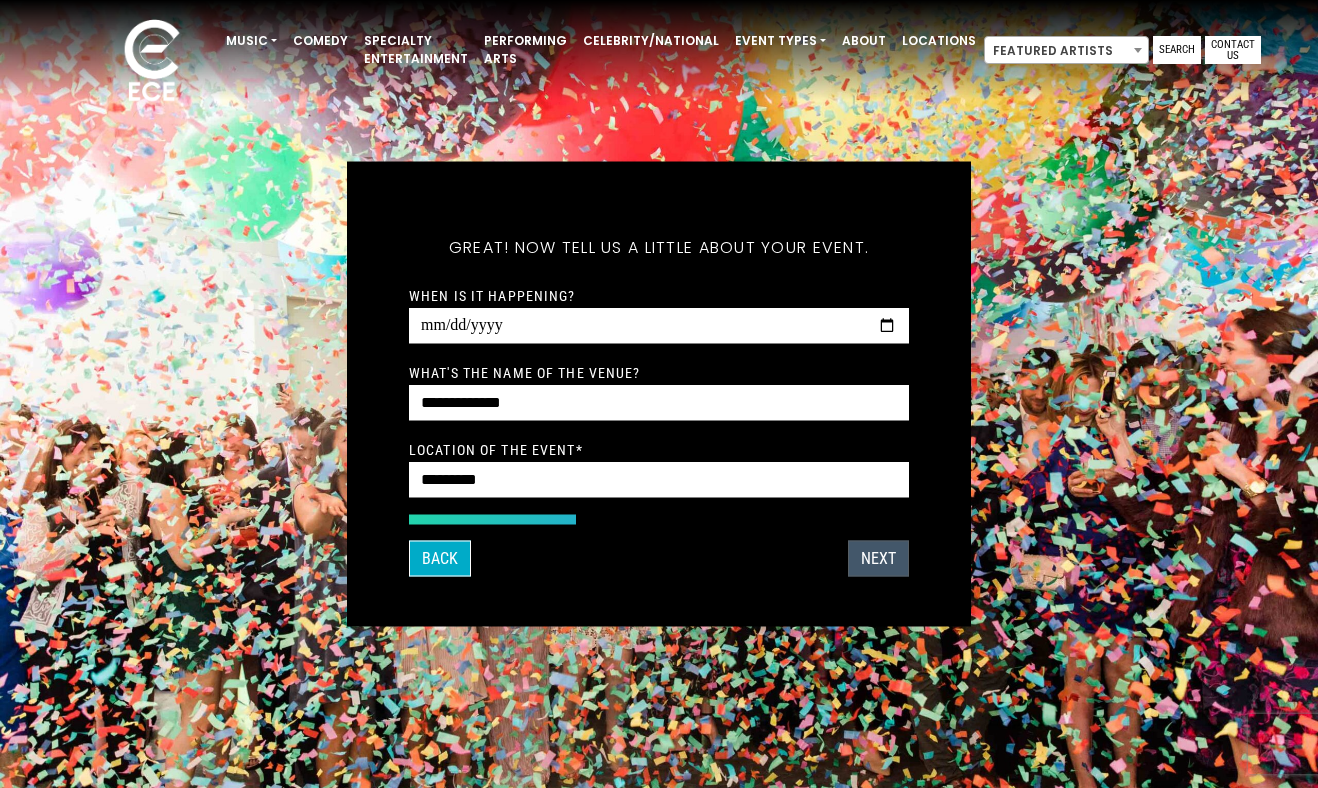 click on "Next" at bounding box center [878, 559] 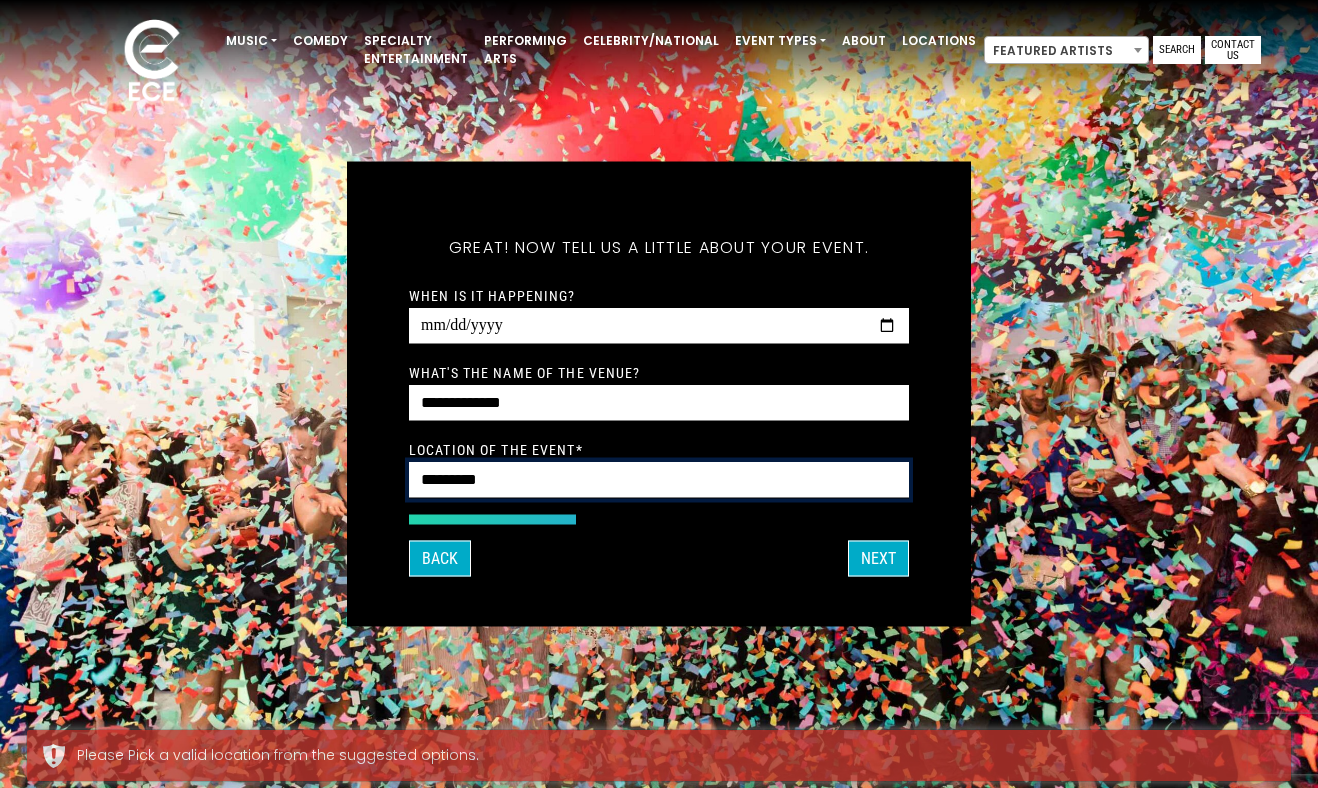 click on "*********" at bounding box center (659, 480) 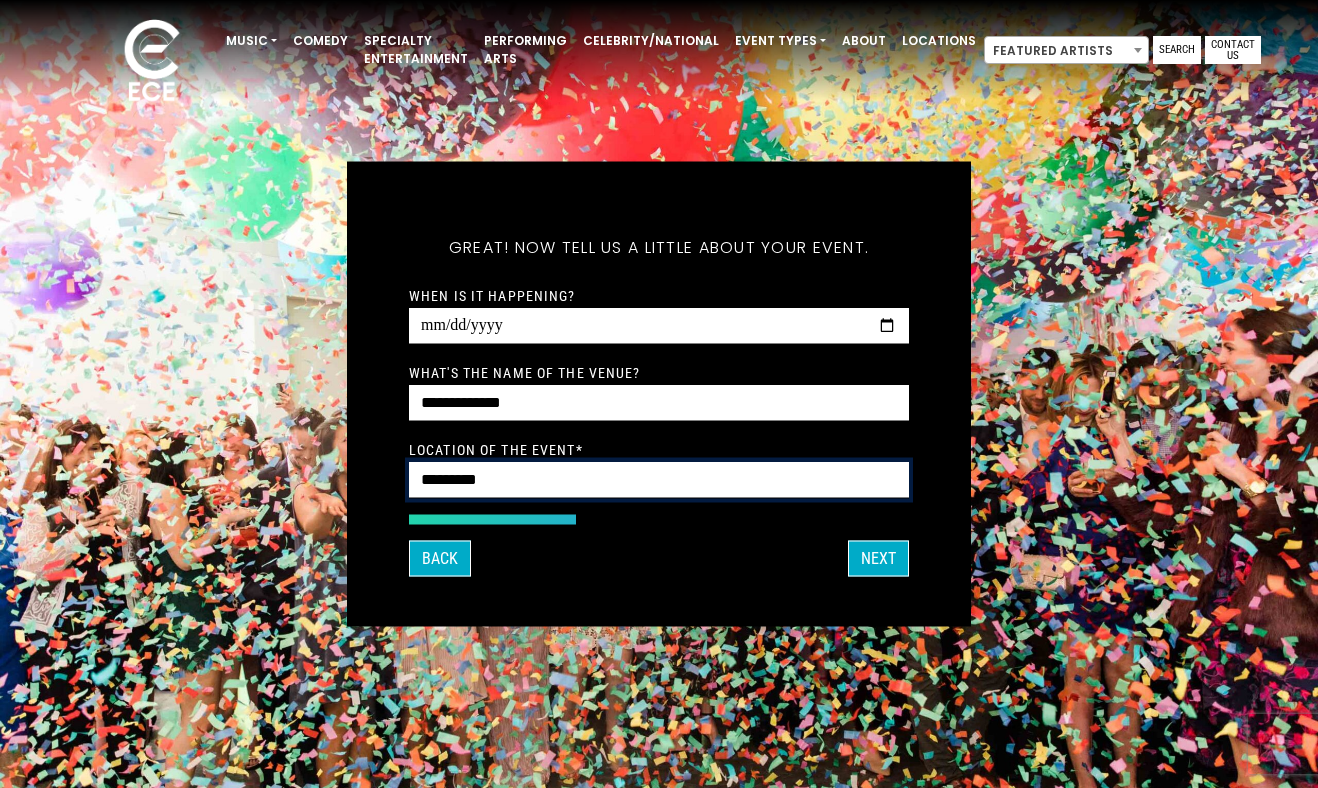 click on "*********" at bounding box center (659, 480) 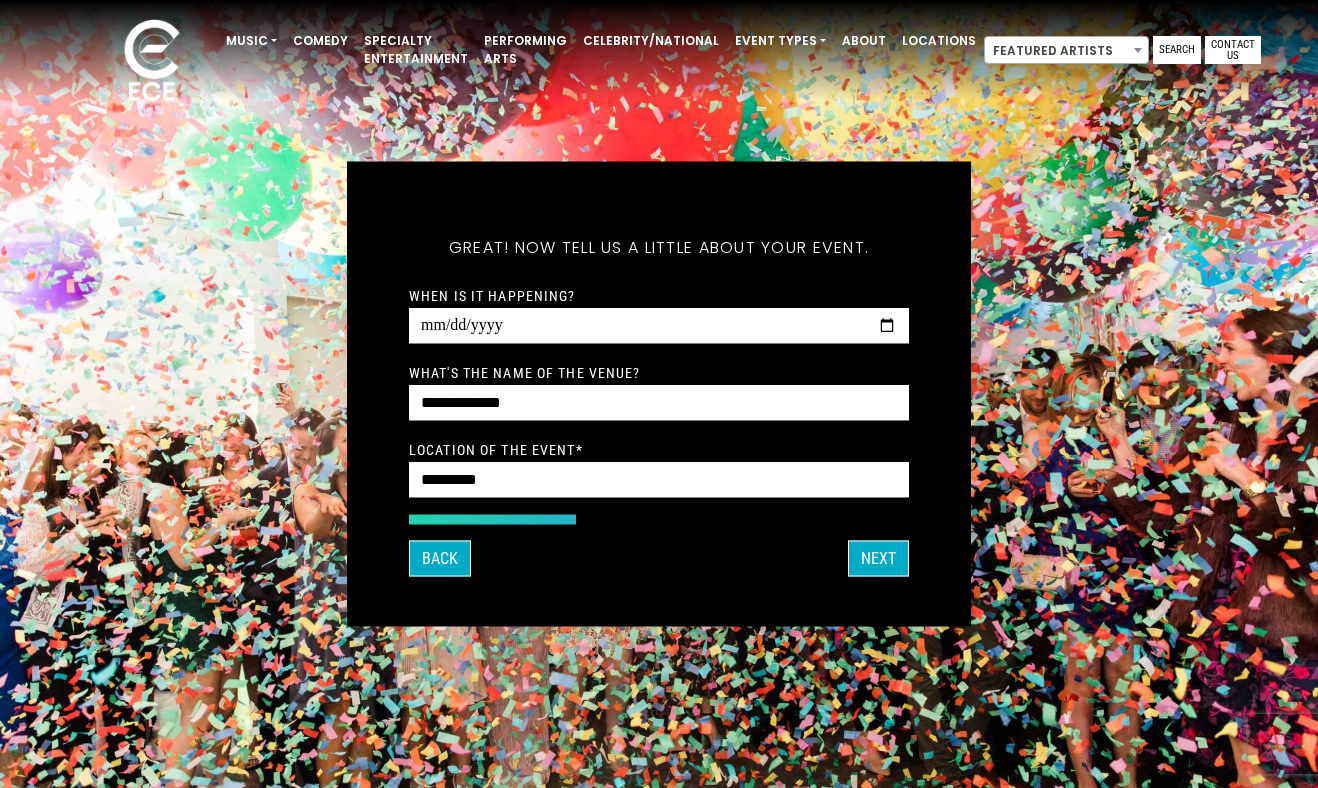 click on "What's your first and last name?
Thanks  [FIRST], ! What's your email and the best number to reach you at?
Great! Now tell us a little about your event.
What kind of event is it?
Let's get some names for the wedding:" at bounding box center [659, 394] 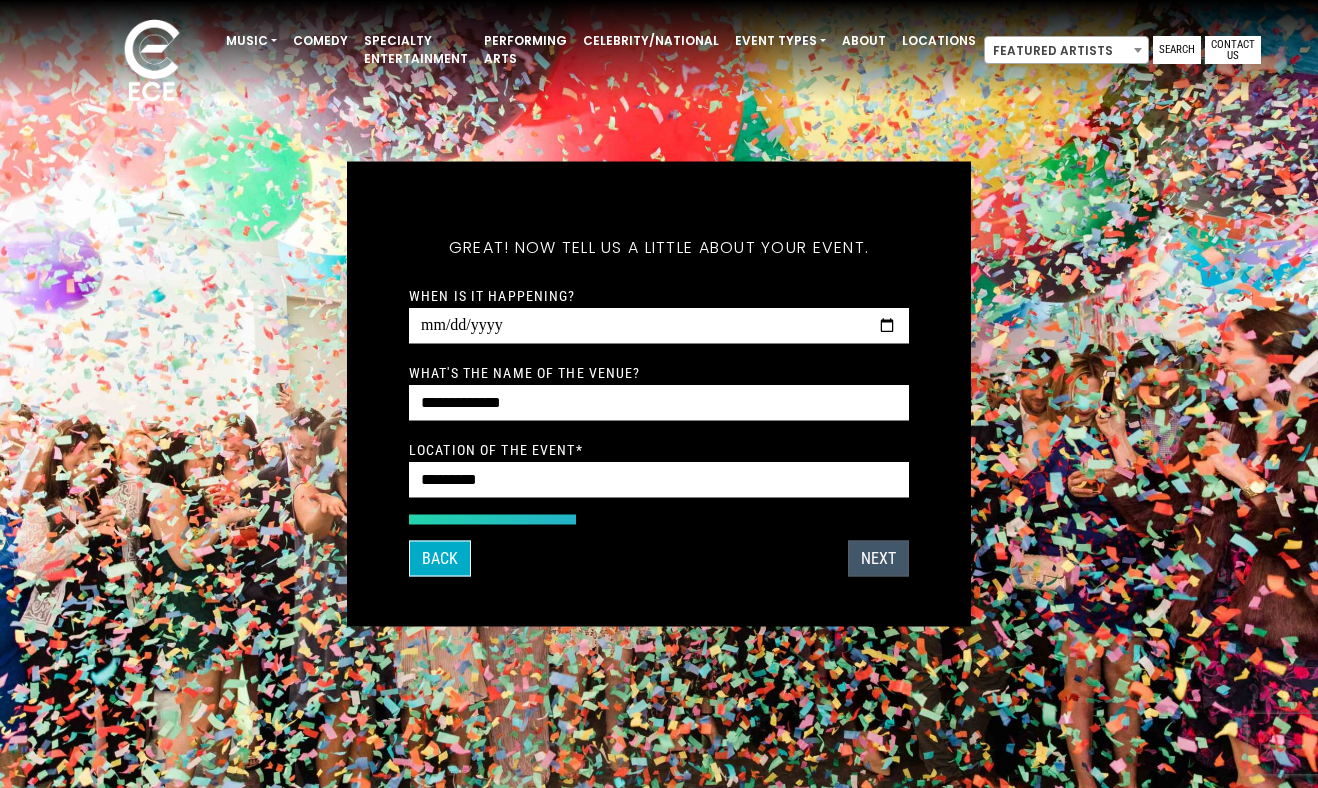 click on "Next" at bounding box center (878, 559) 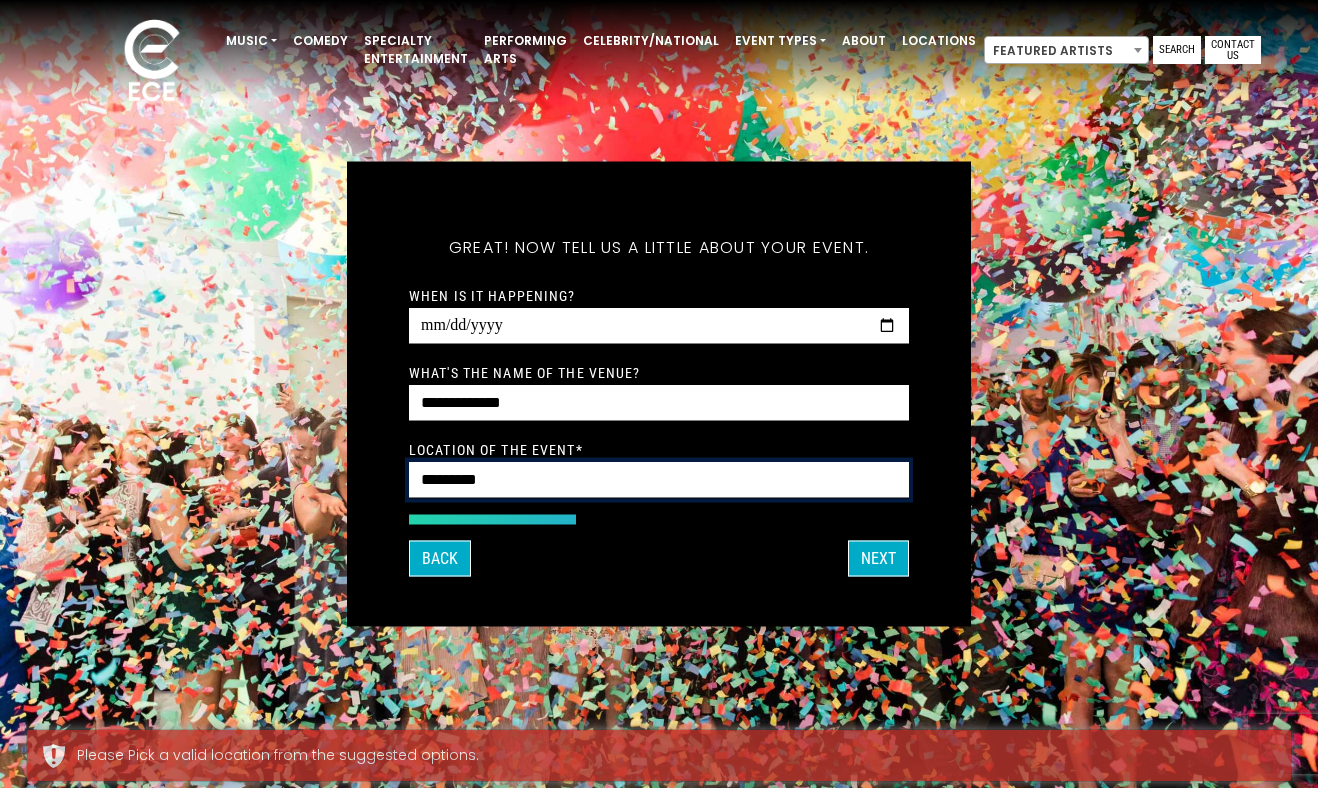 click on "*********" at bounding box center [659, 480] 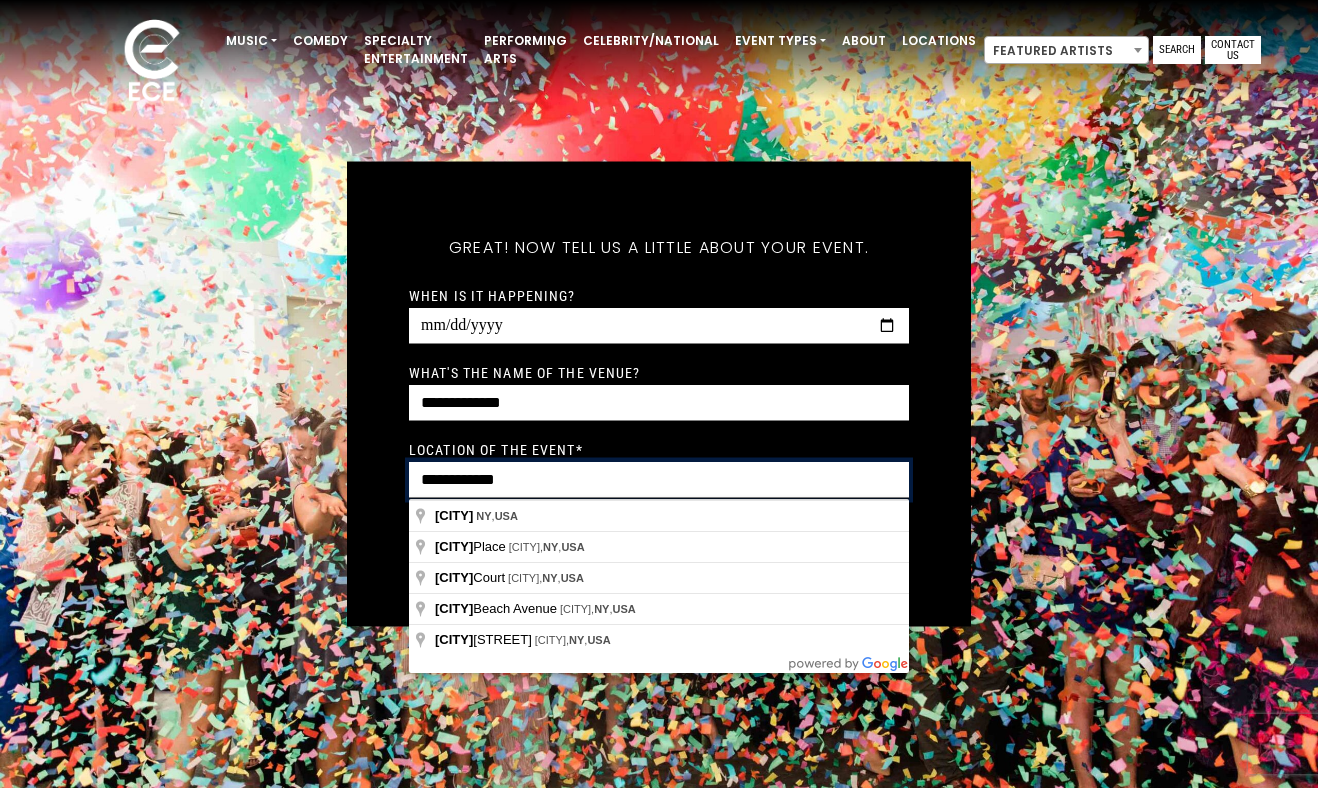 drag, startPoint x: 528, startPoint y: 481, endPoint x: 297, endPoint y: 444, distance: 233.94444 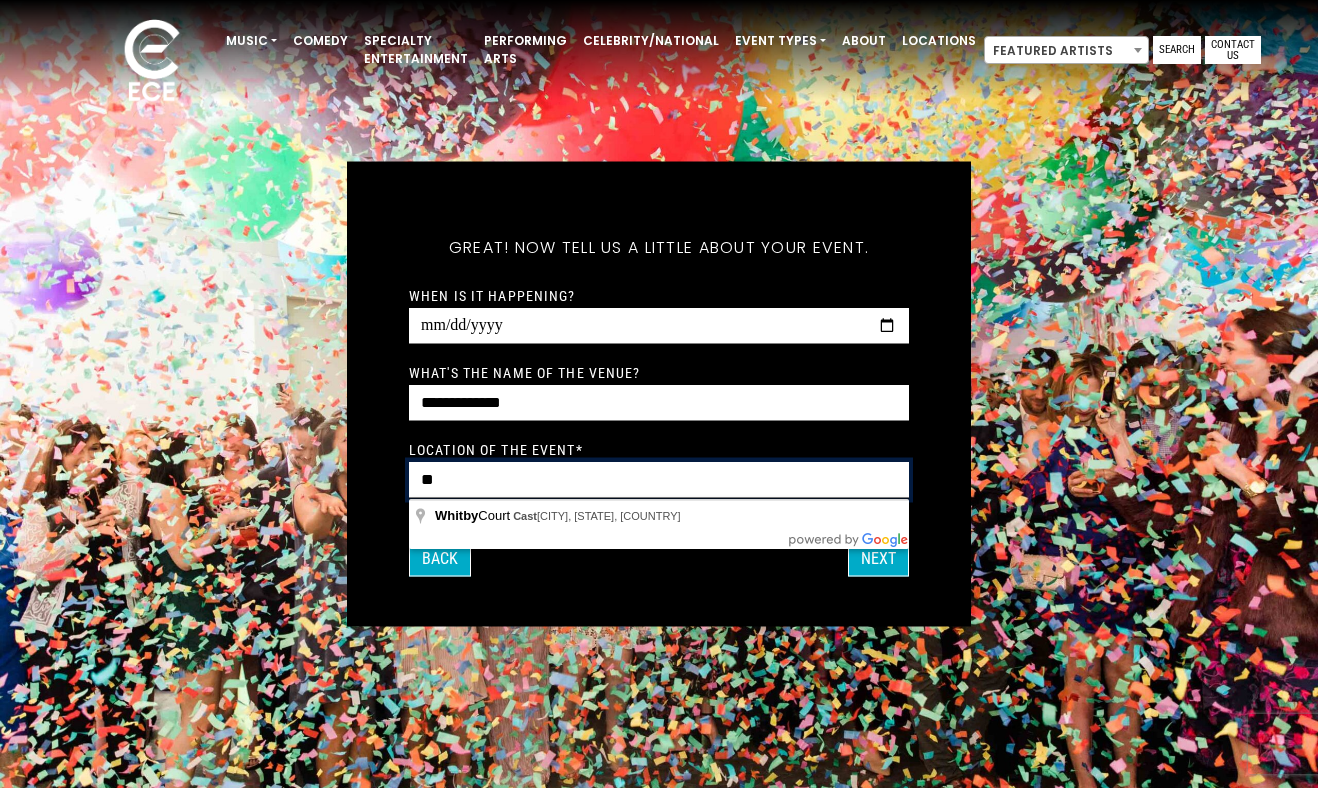 type on "*" 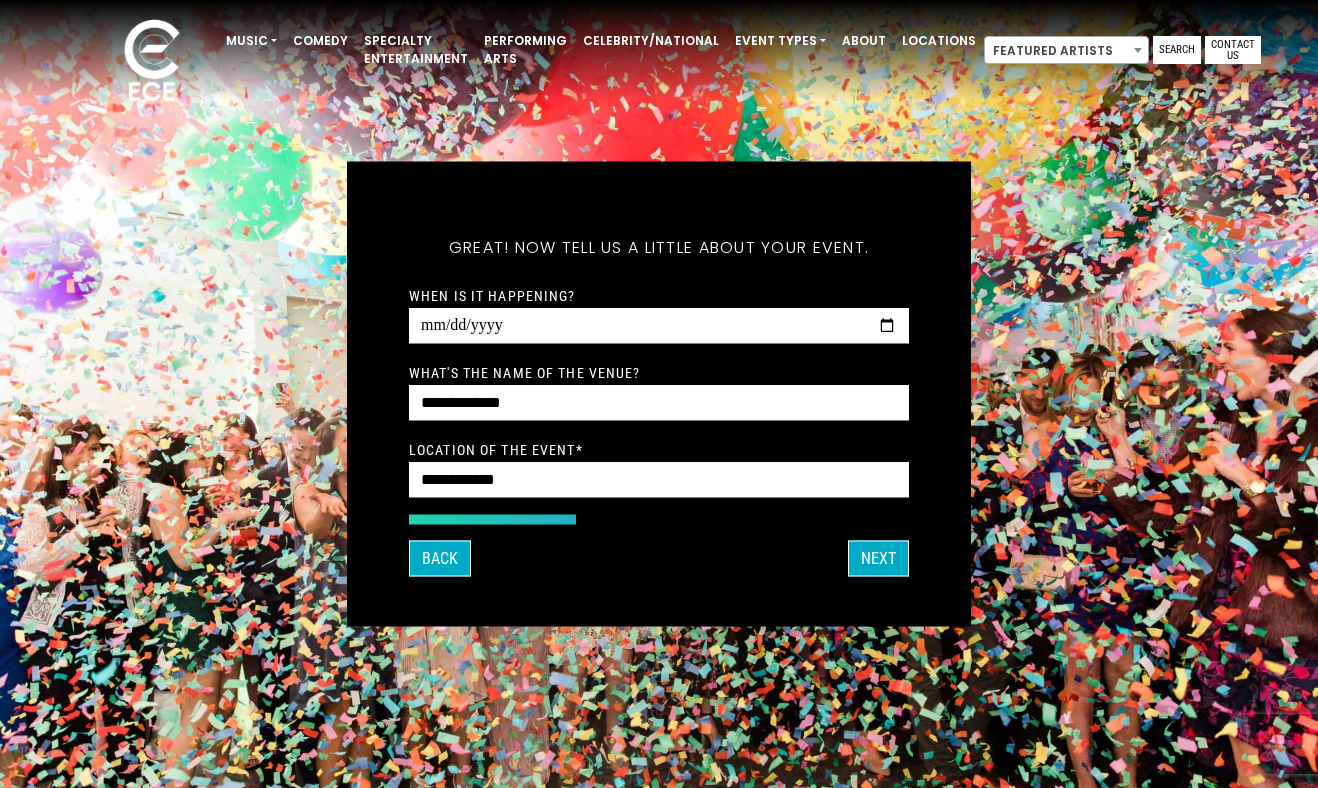 type on "**********" 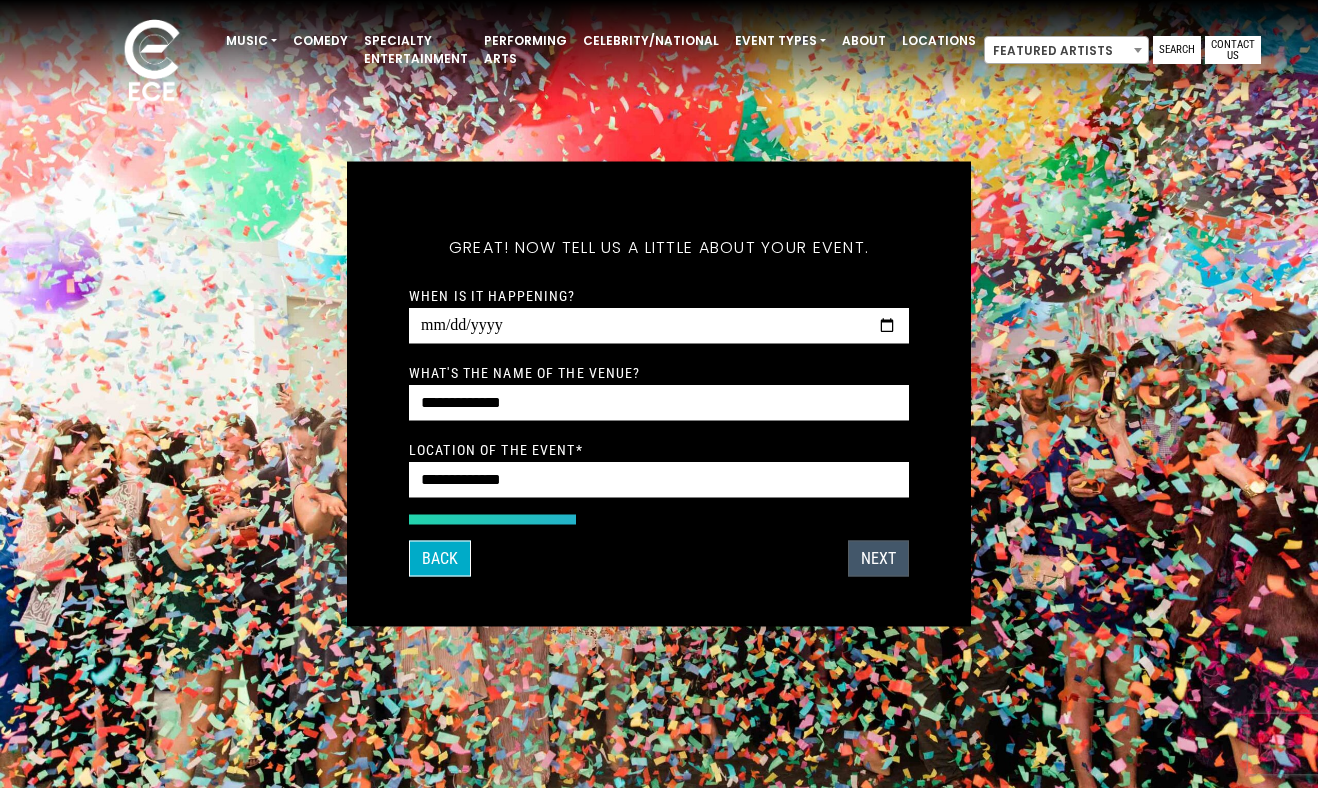 click on "Next" at bounding box center (878, 559) 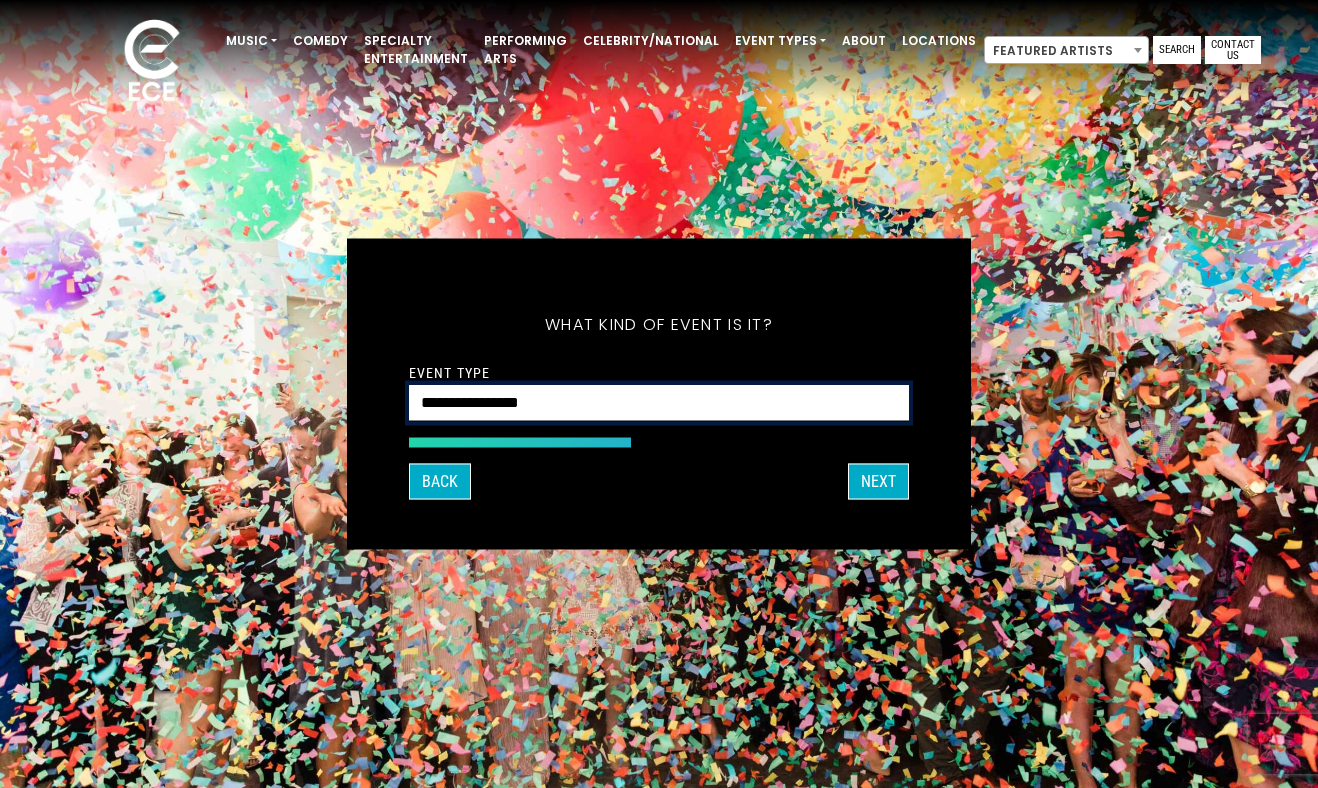 click on "**********" at bounding box center [659, 403] 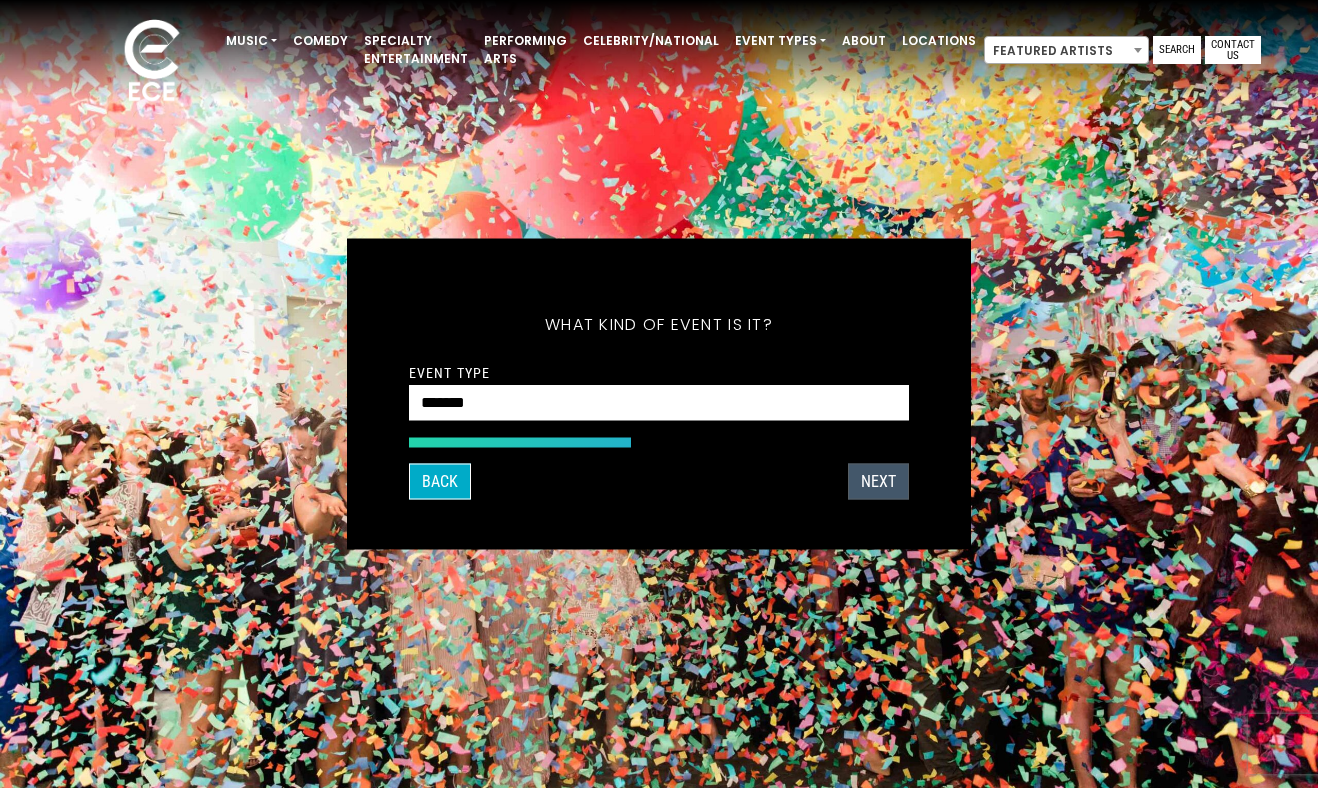 click on "Next" at bounding box center (878, 482) 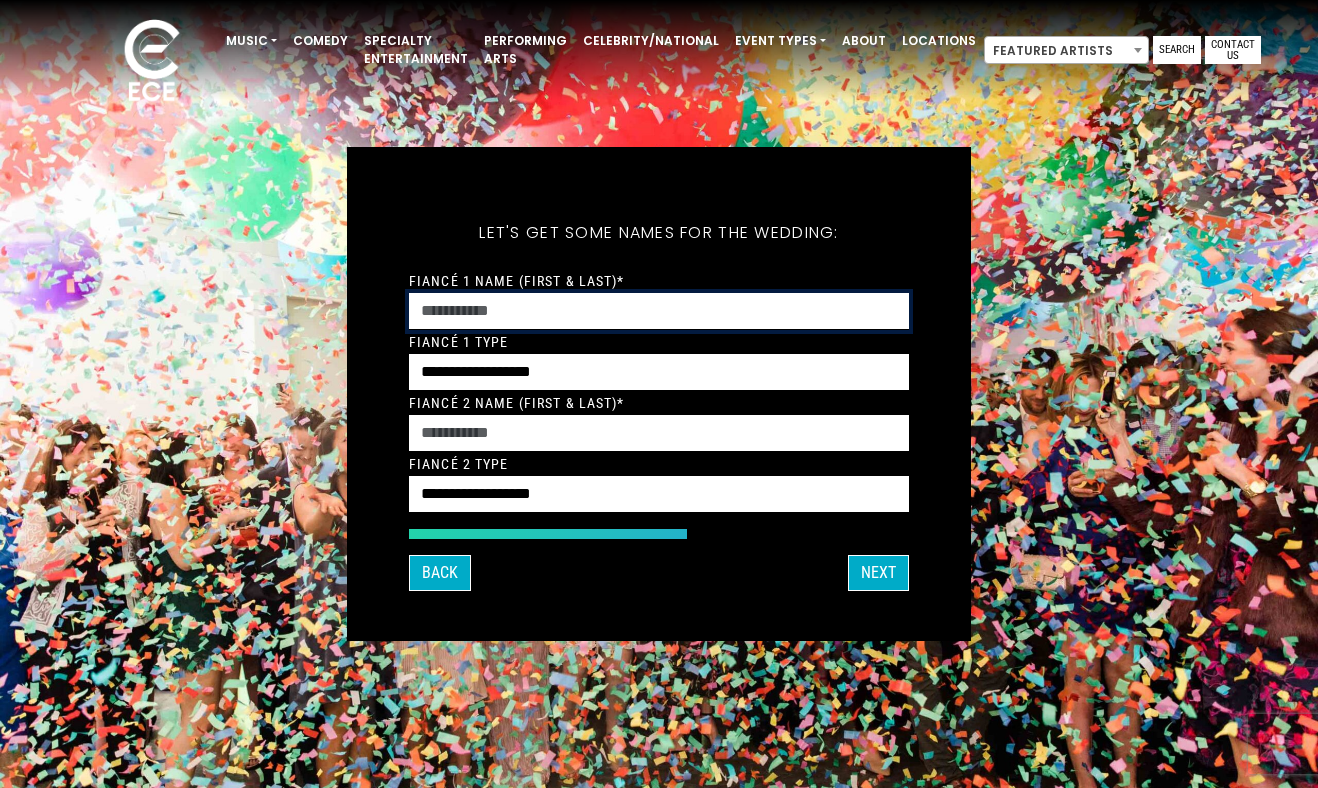 click on "Fiancé 1 Name (First & Last)*" at bounding box center [659, 311] 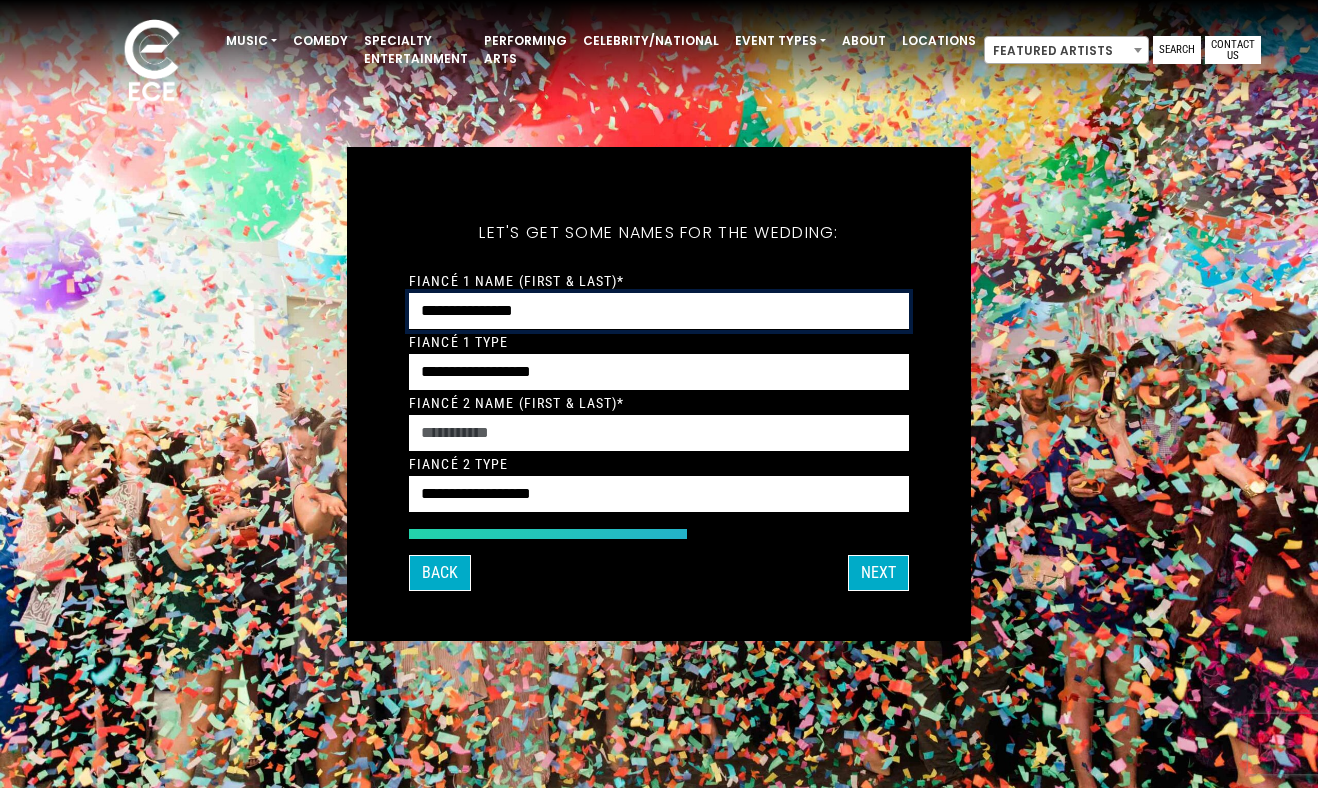 type on "**********" 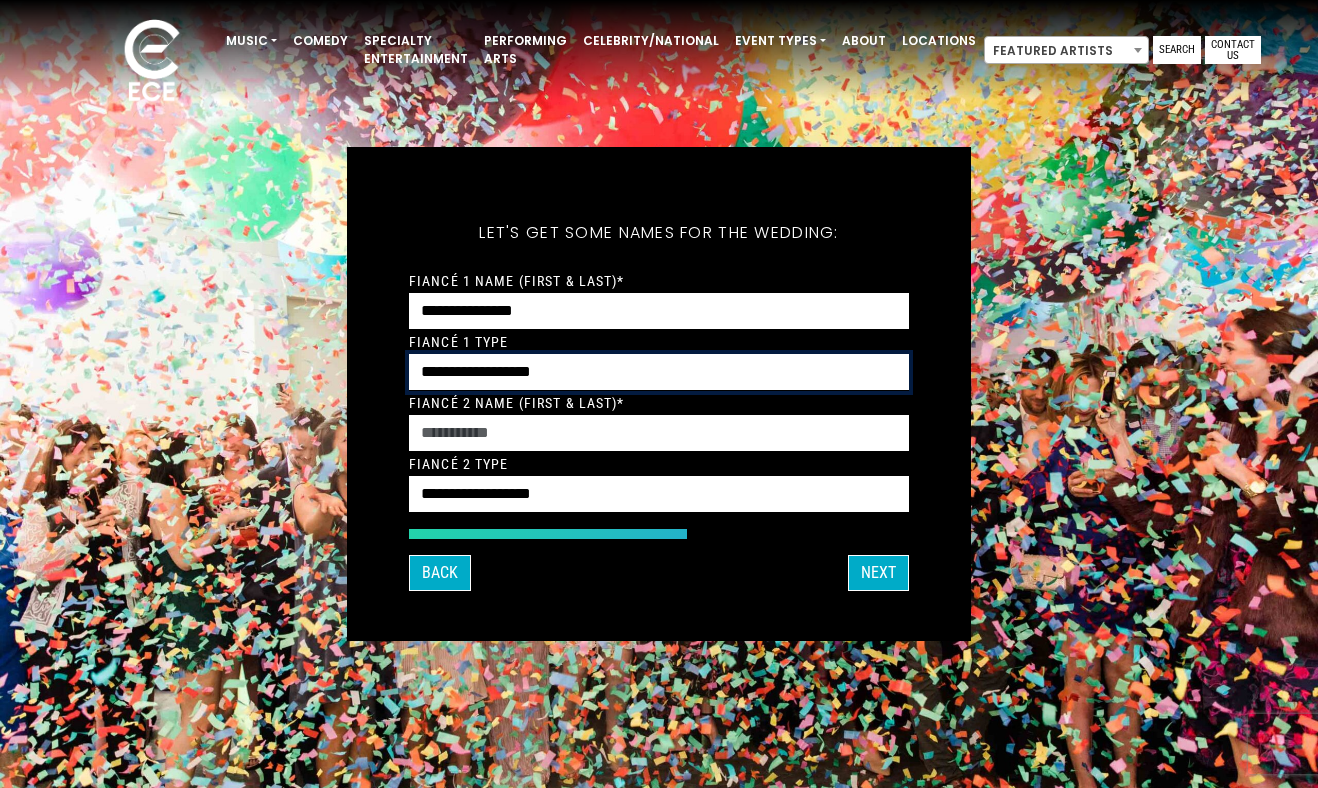 click on "**********" at bounding box center (659, 372) 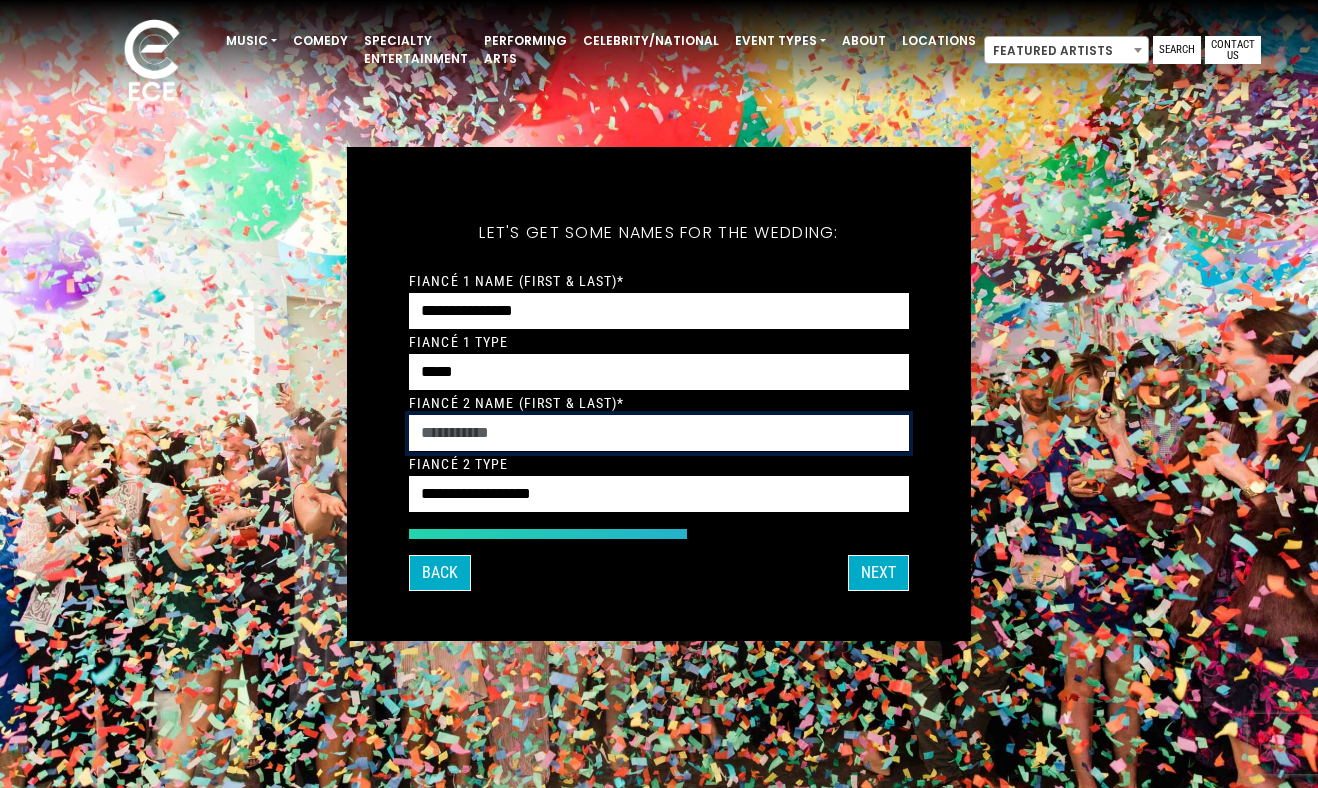 click on "Fiancé 2 Name (First & Last)*" at bounding box center [659, 433] 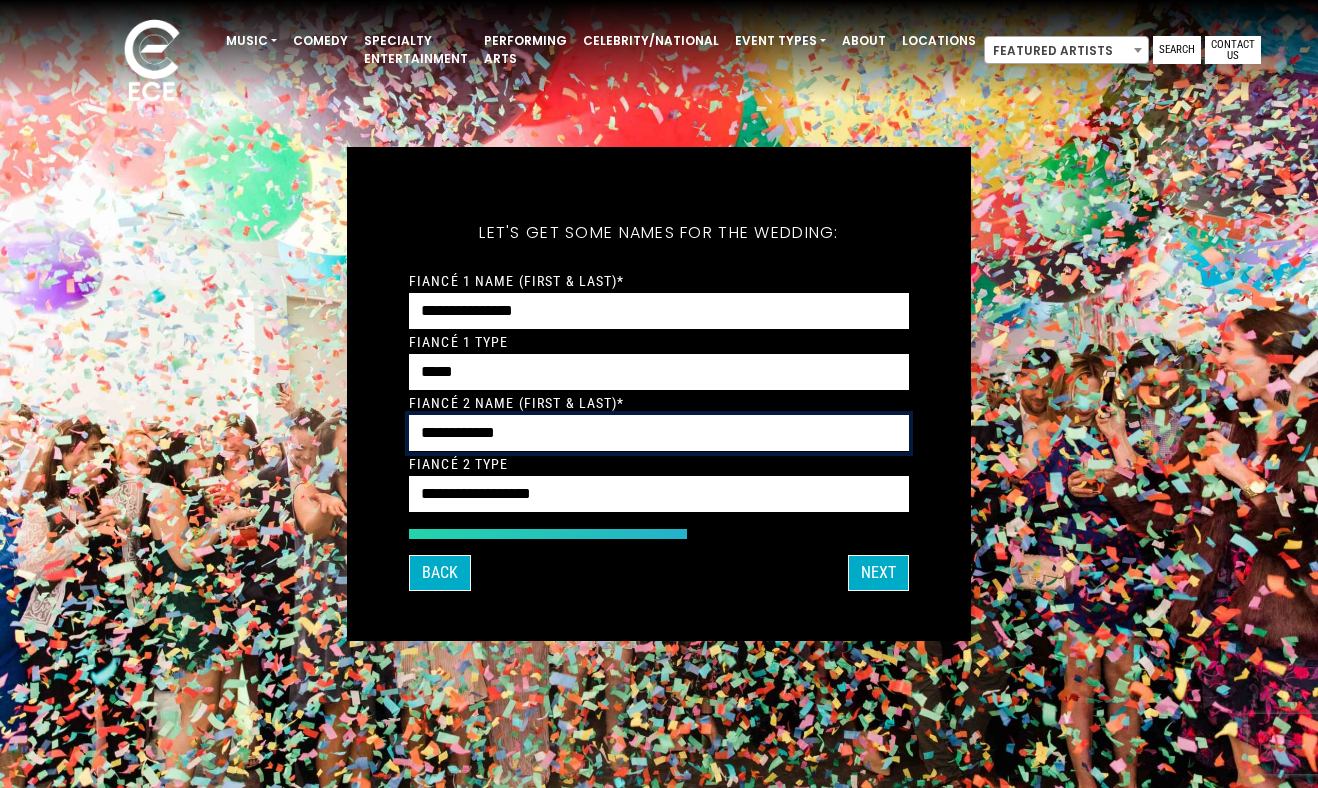 type on "**********" 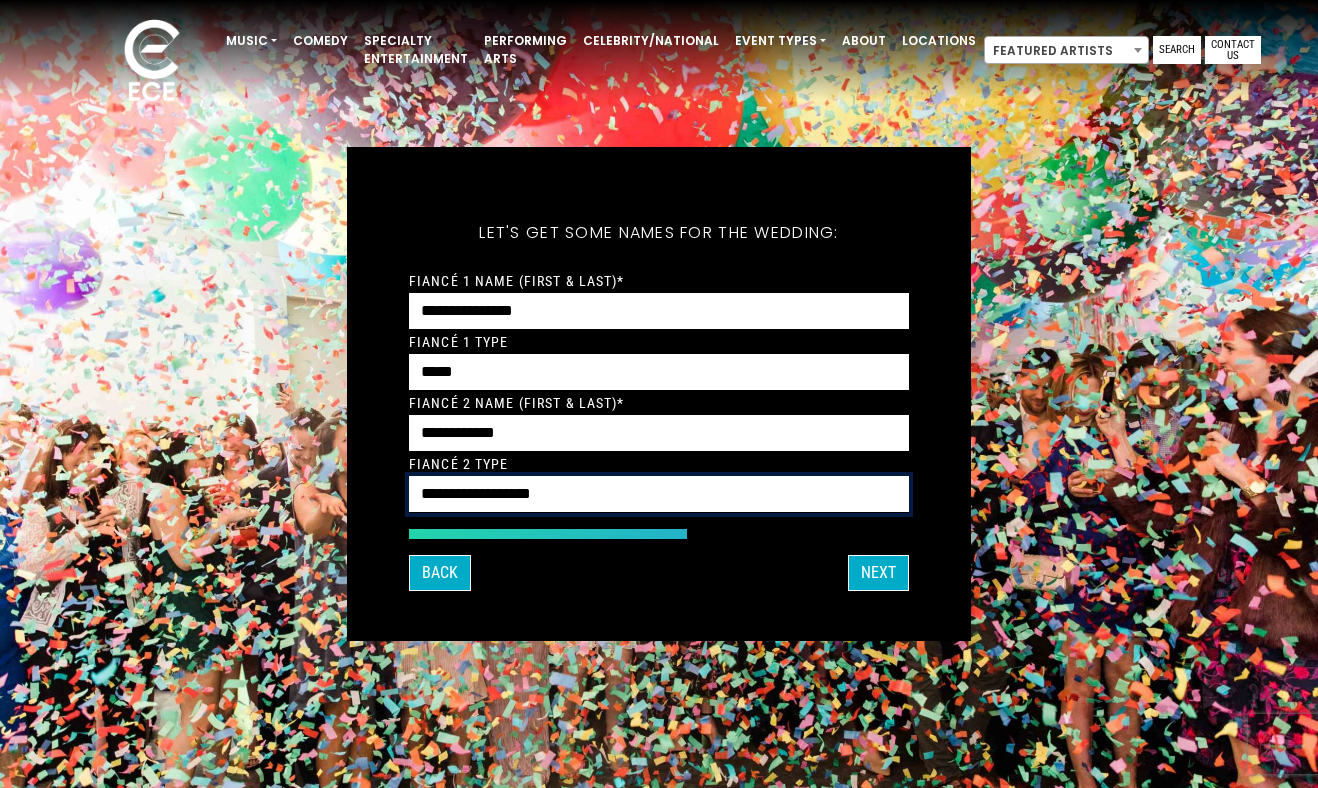 click on "**********" at bounding box center [659, 494] 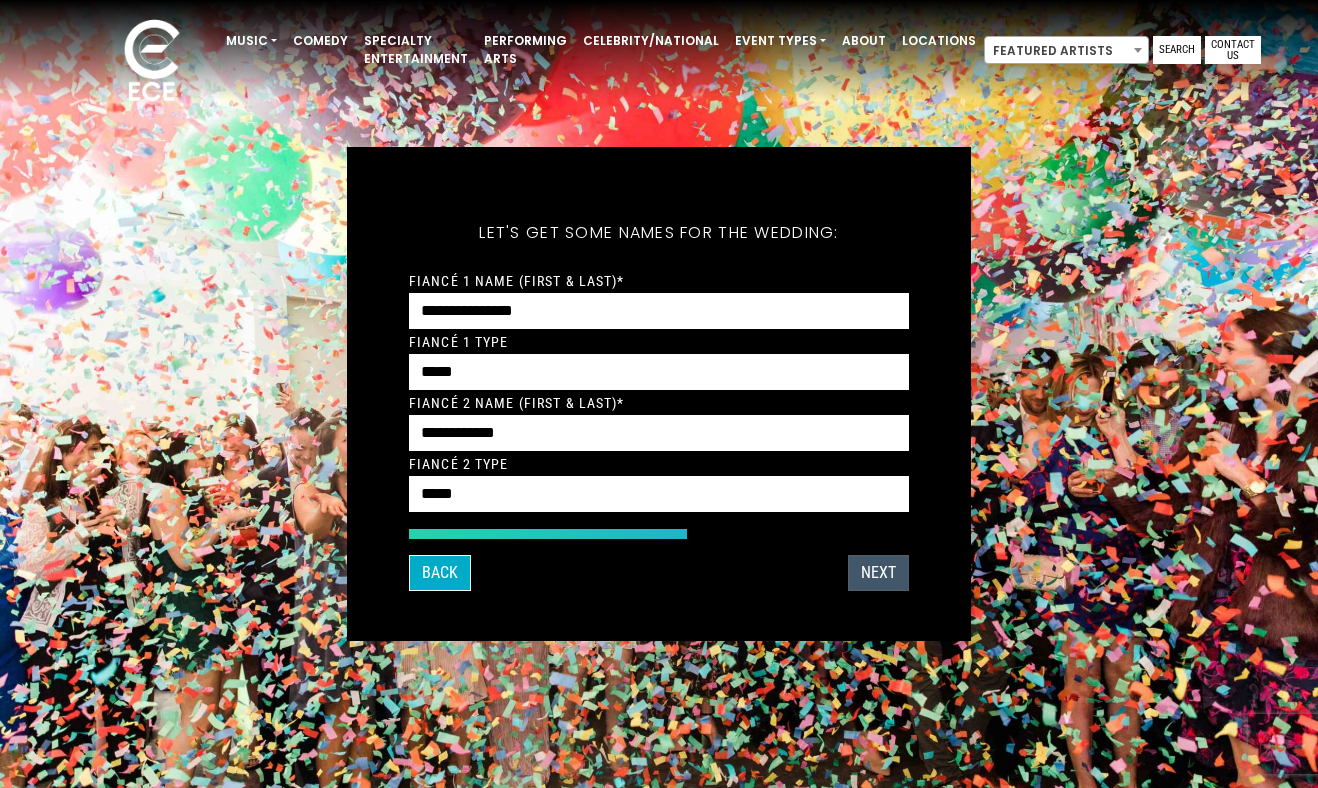 click on "Next" at bounding box center (878, 573) 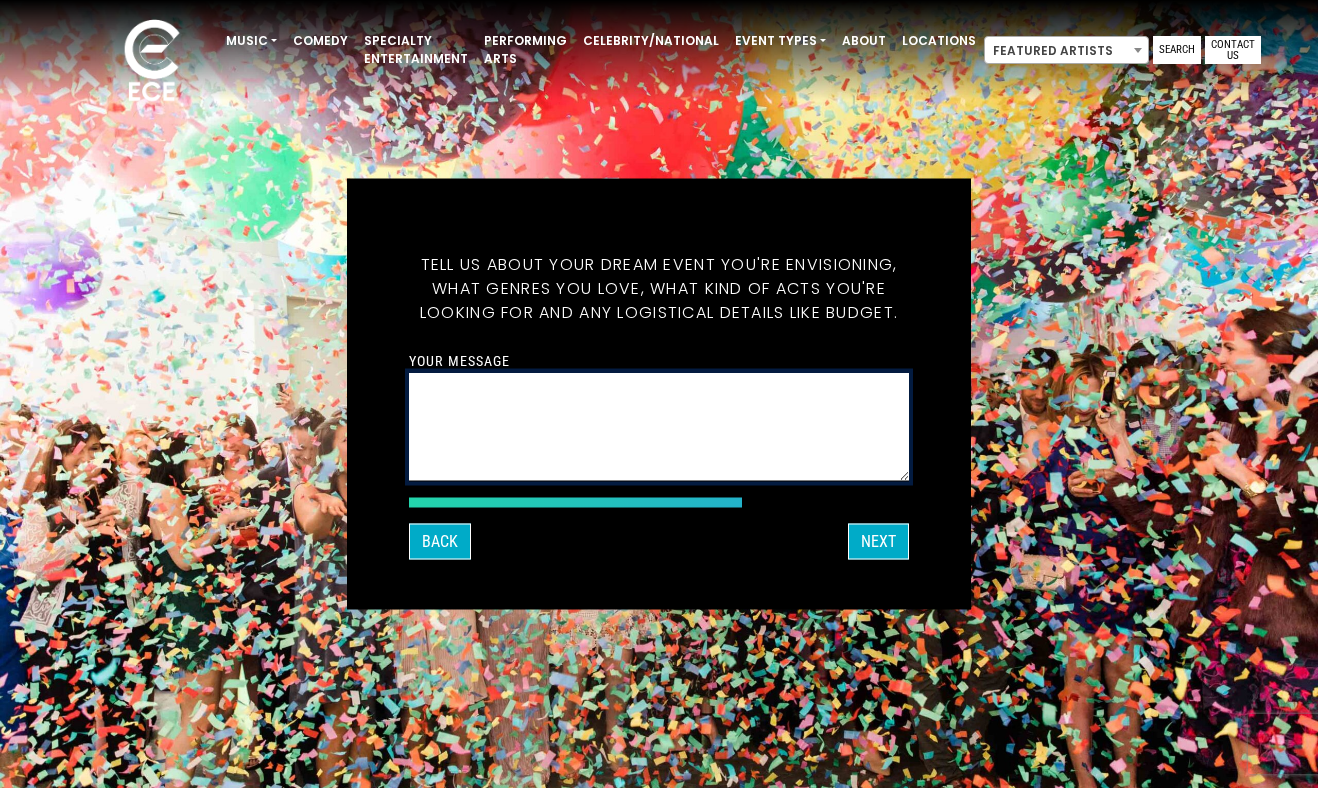click on "Your message" at bounding box center [659, 427] 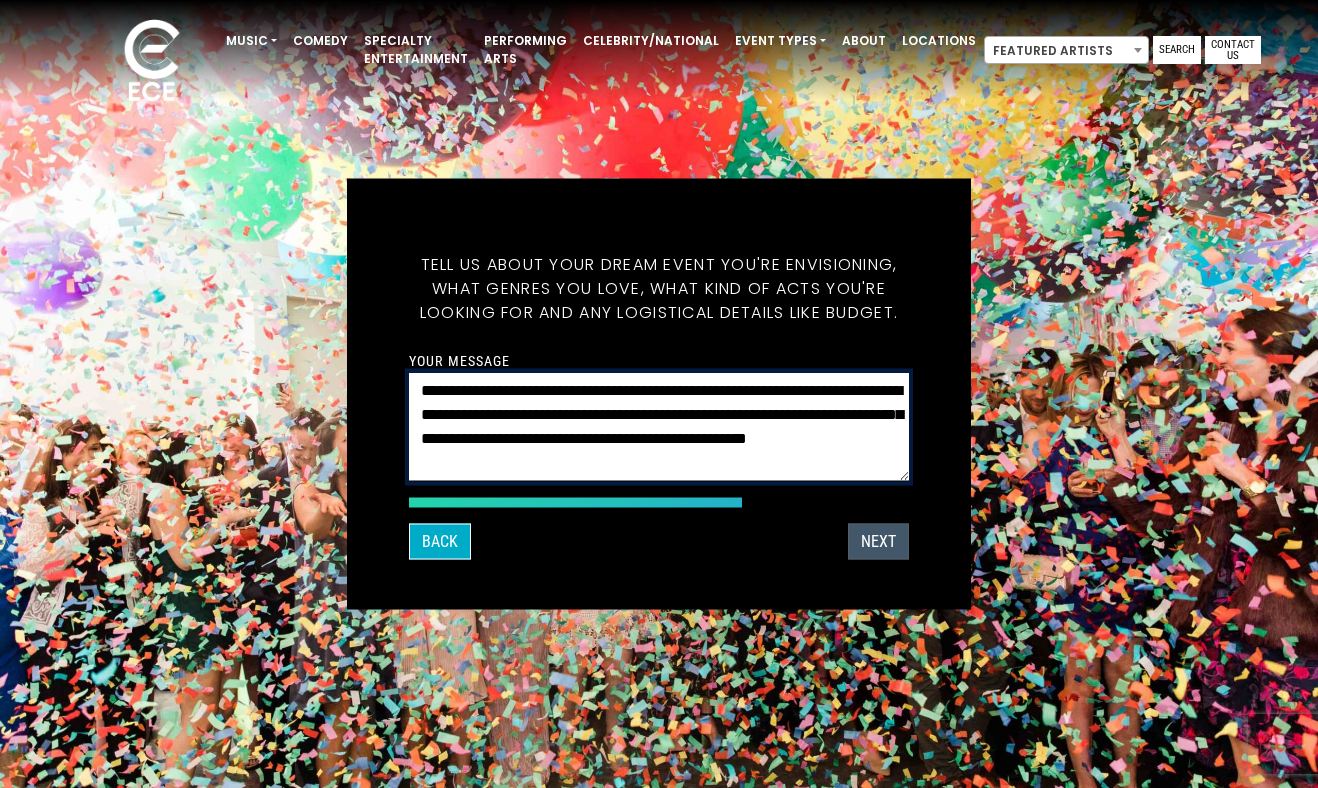 type on "**********" 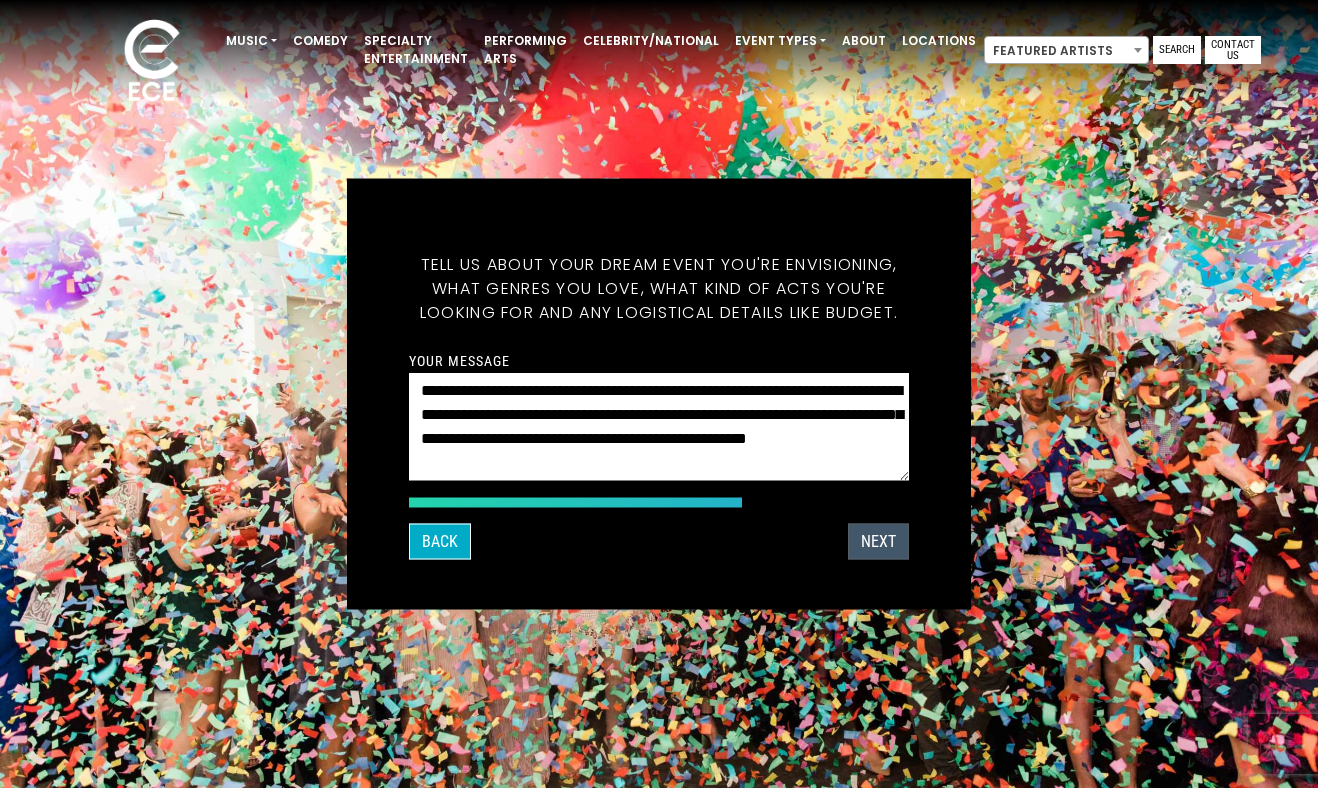 click on "Next" at bounding box center [878, 542] 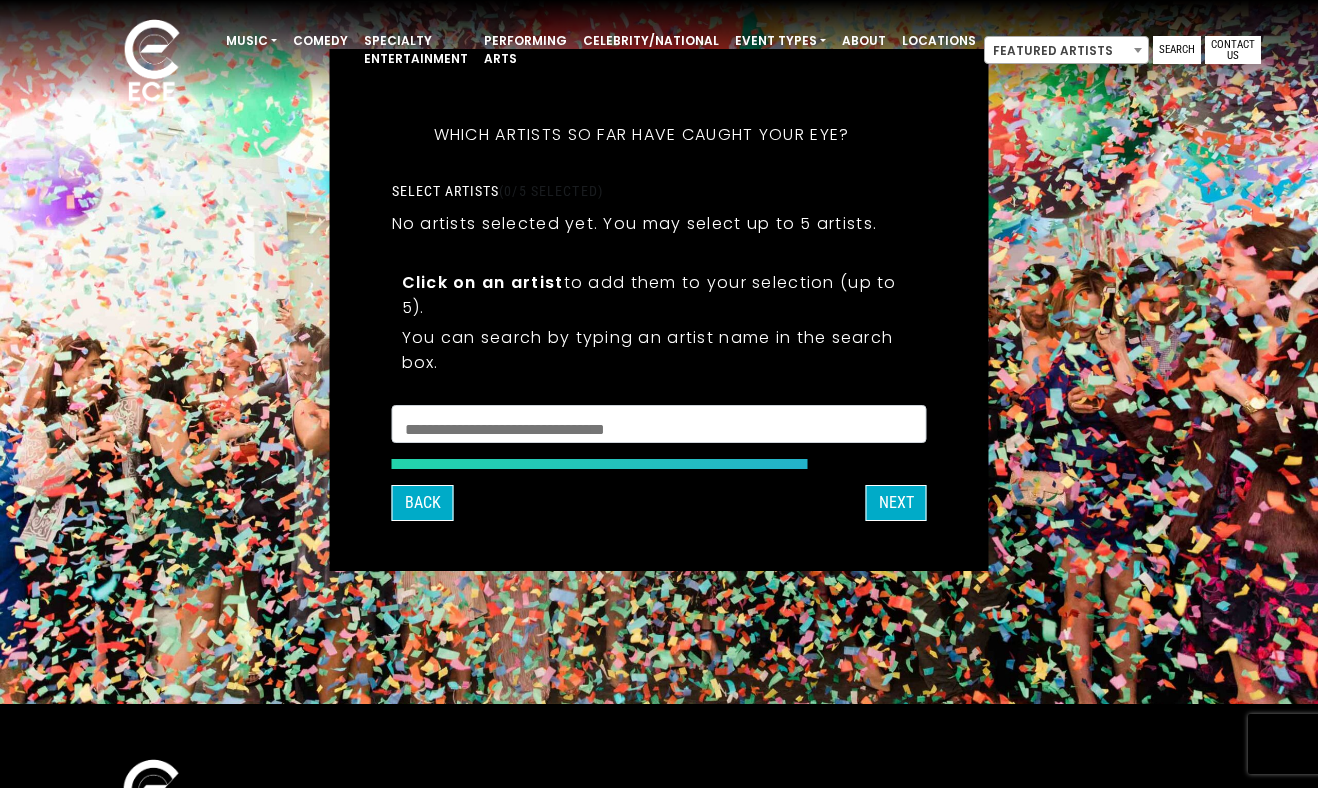 scroll, scrollTop: 109, scrollLeft: 0, axis: vertical 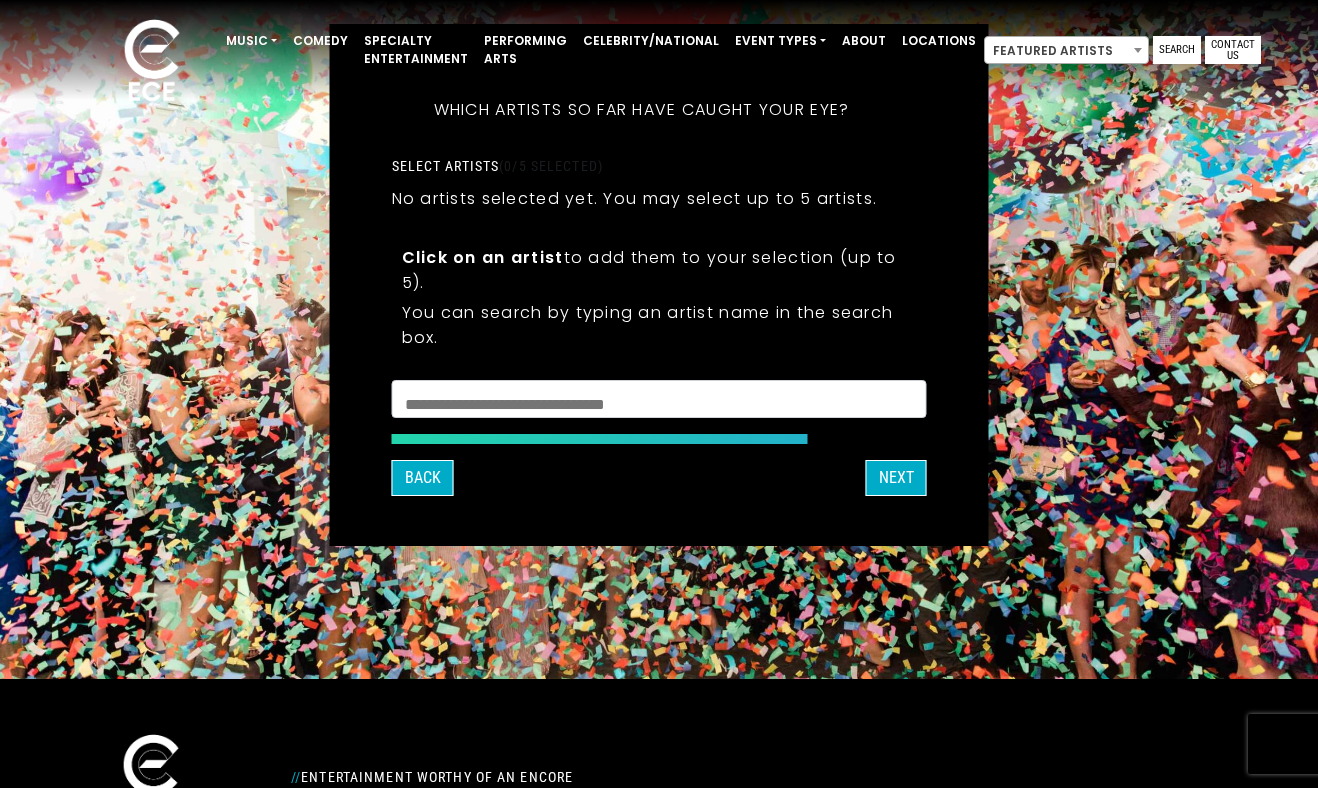 click at bounding box center (659, 402) 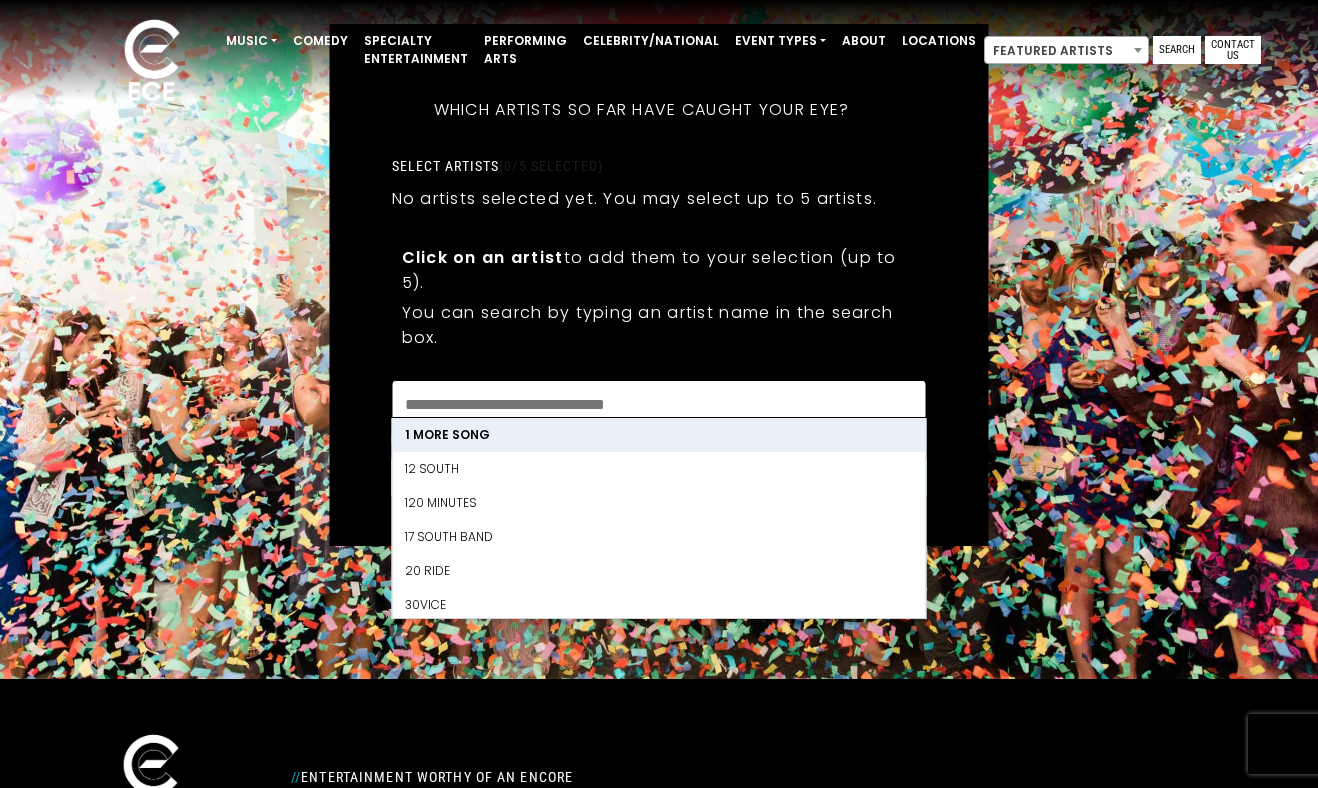 scroll, scrollTop: 2, scrollLeft: 0, axis: vertical 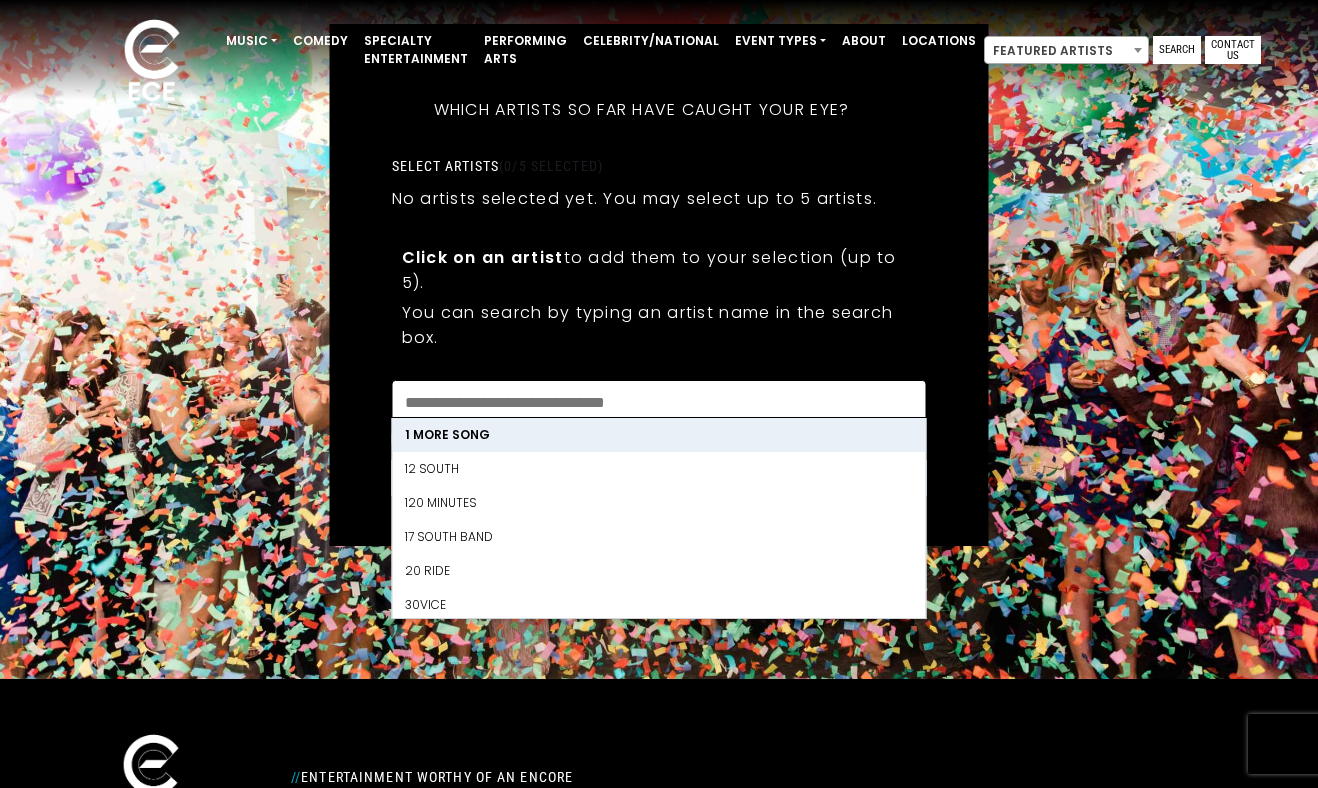 click on "Click on an artist  to add them to your selection (up to 5)." at bounding box center [659, 270] 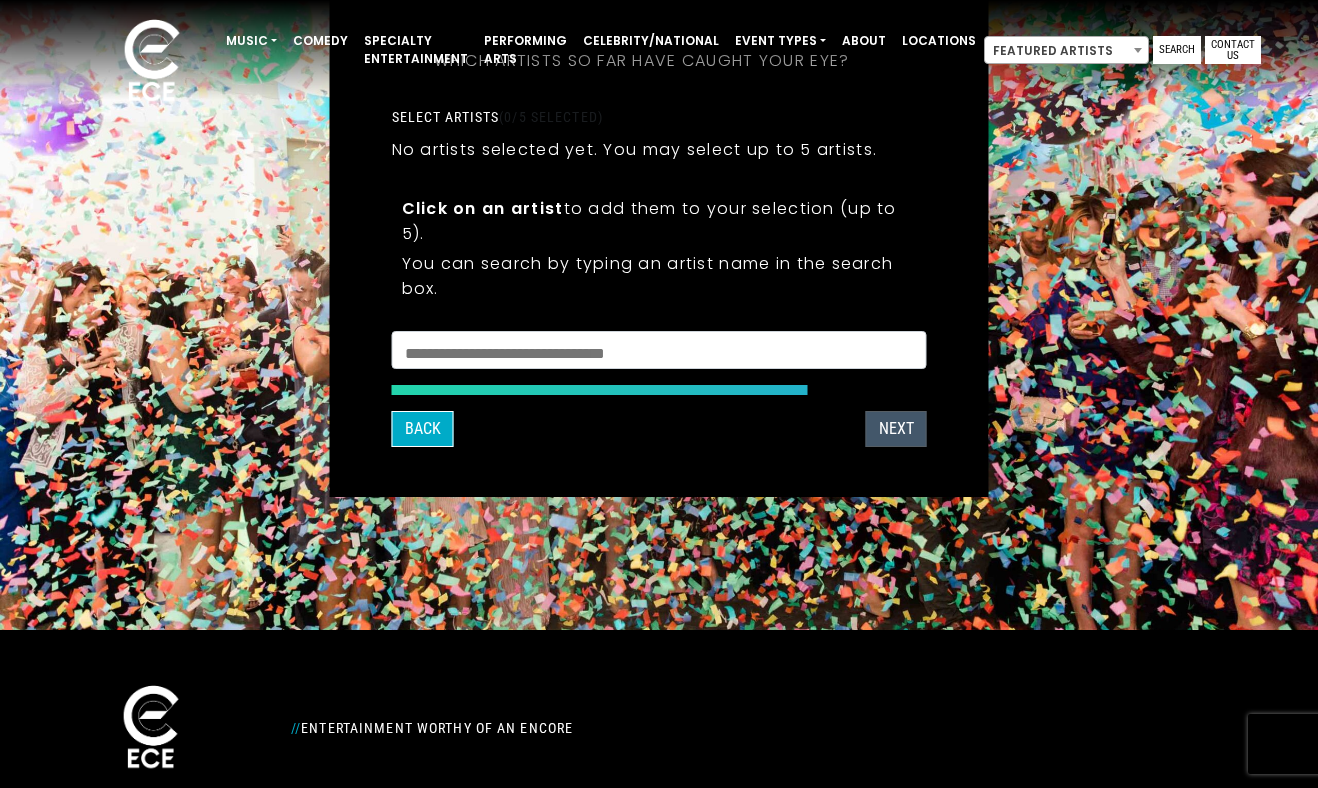 click on "Next" at bounding box center [896, 429] 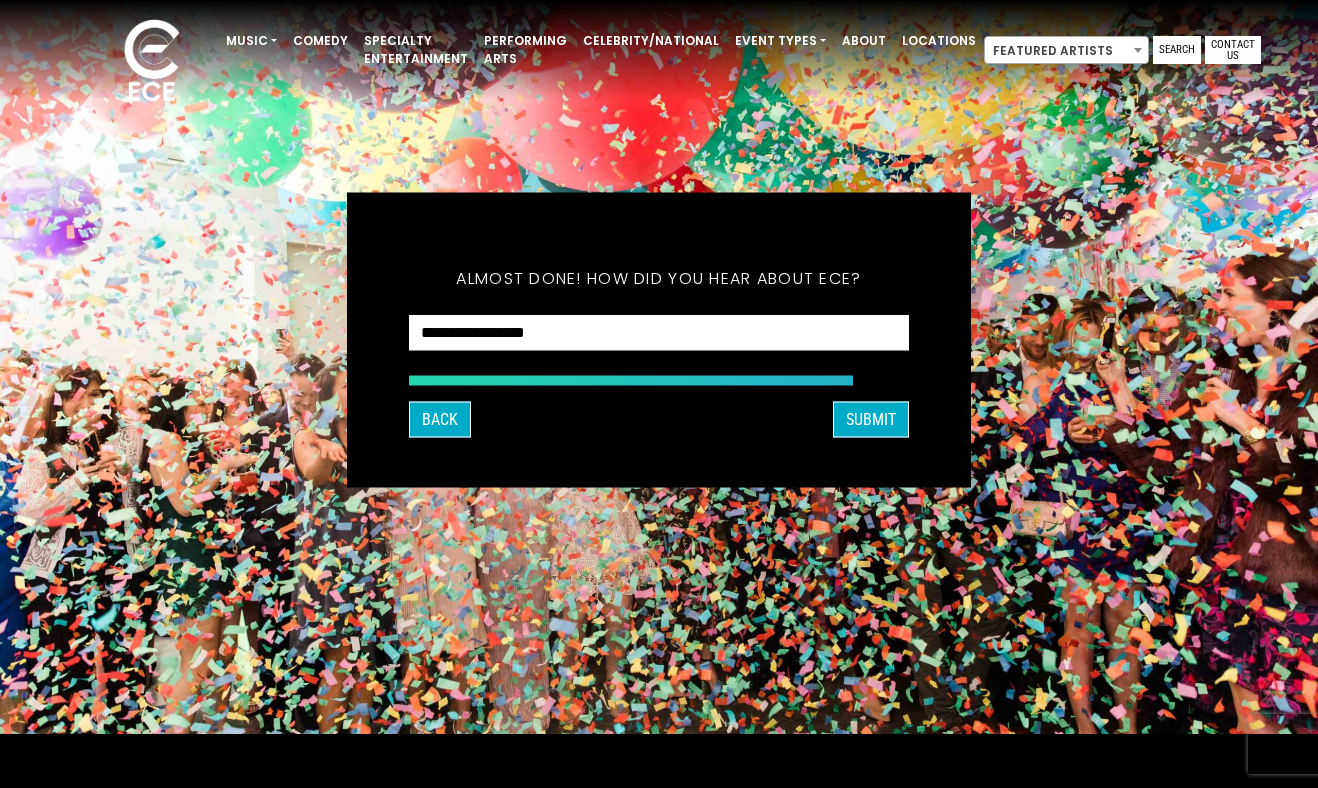 scroll, scrollTop: 58, scrollLeft: 0, axis: vertical 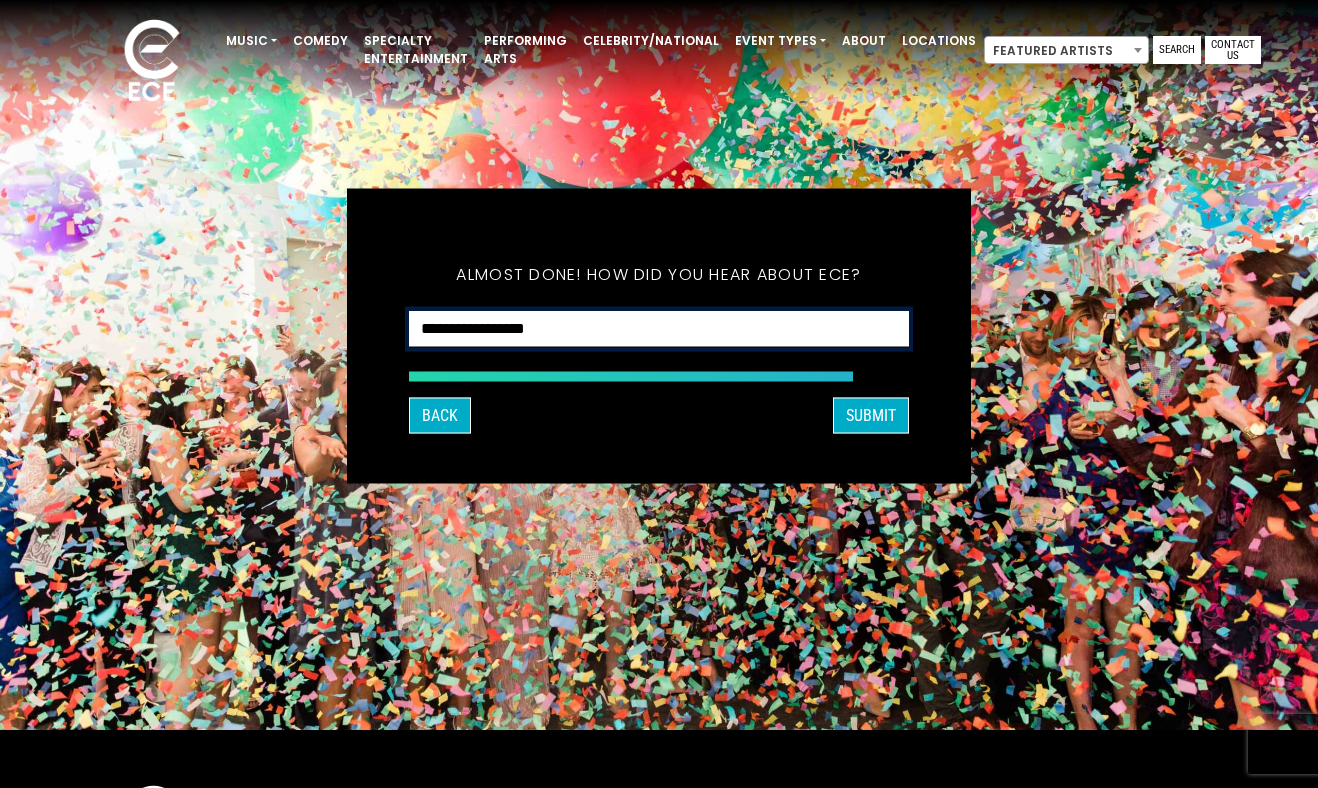 click on "**********" at bounding box center [659, 329] 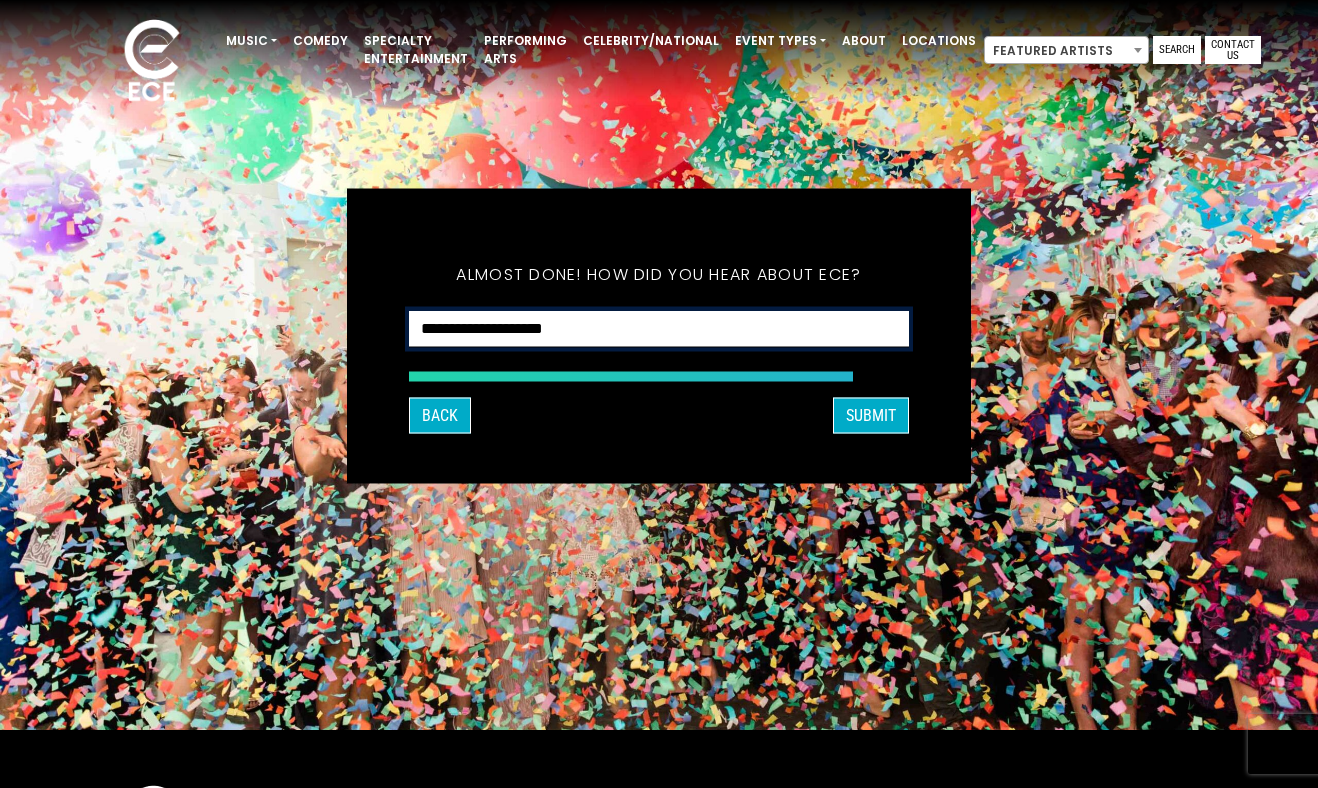 scroll, scrollTop: 20, scrollLeft: 0, axis: vertical 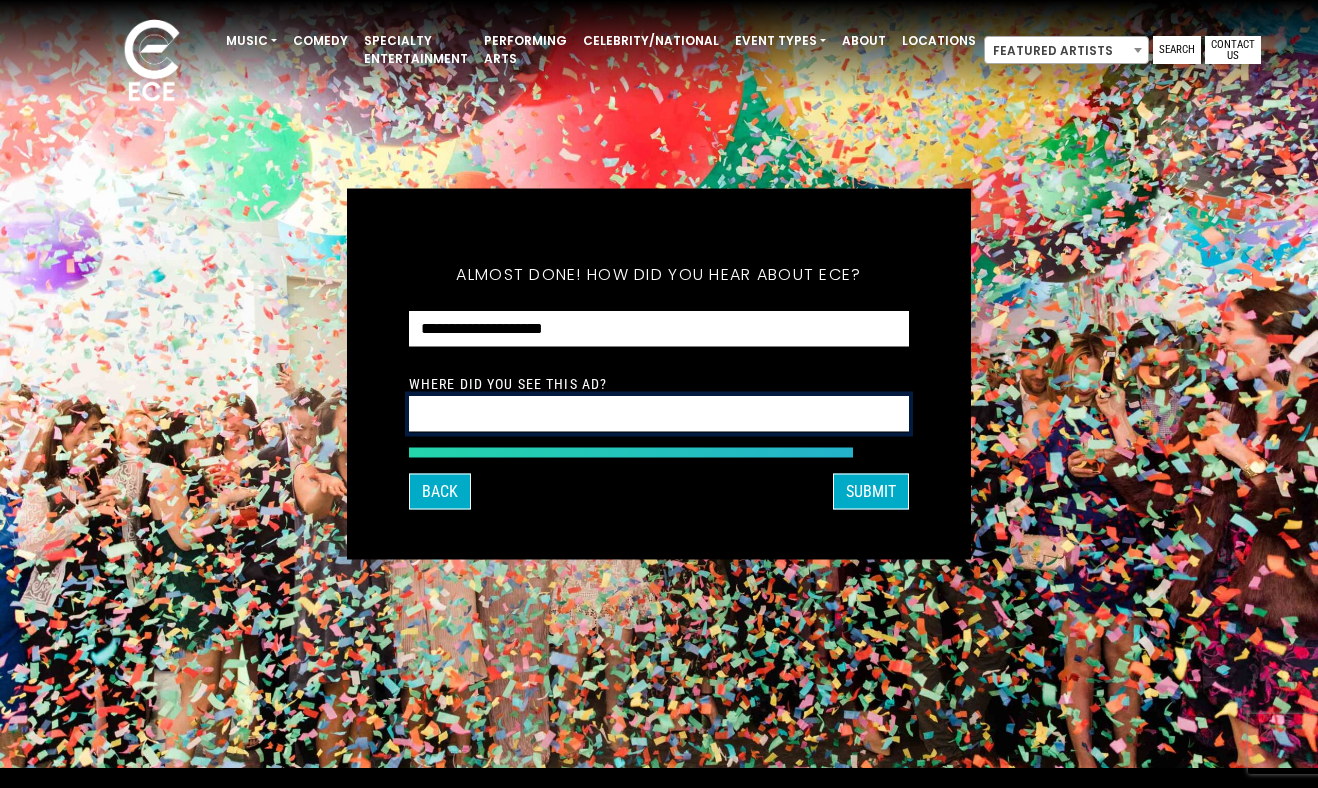 click at bounding box center [659, 414] 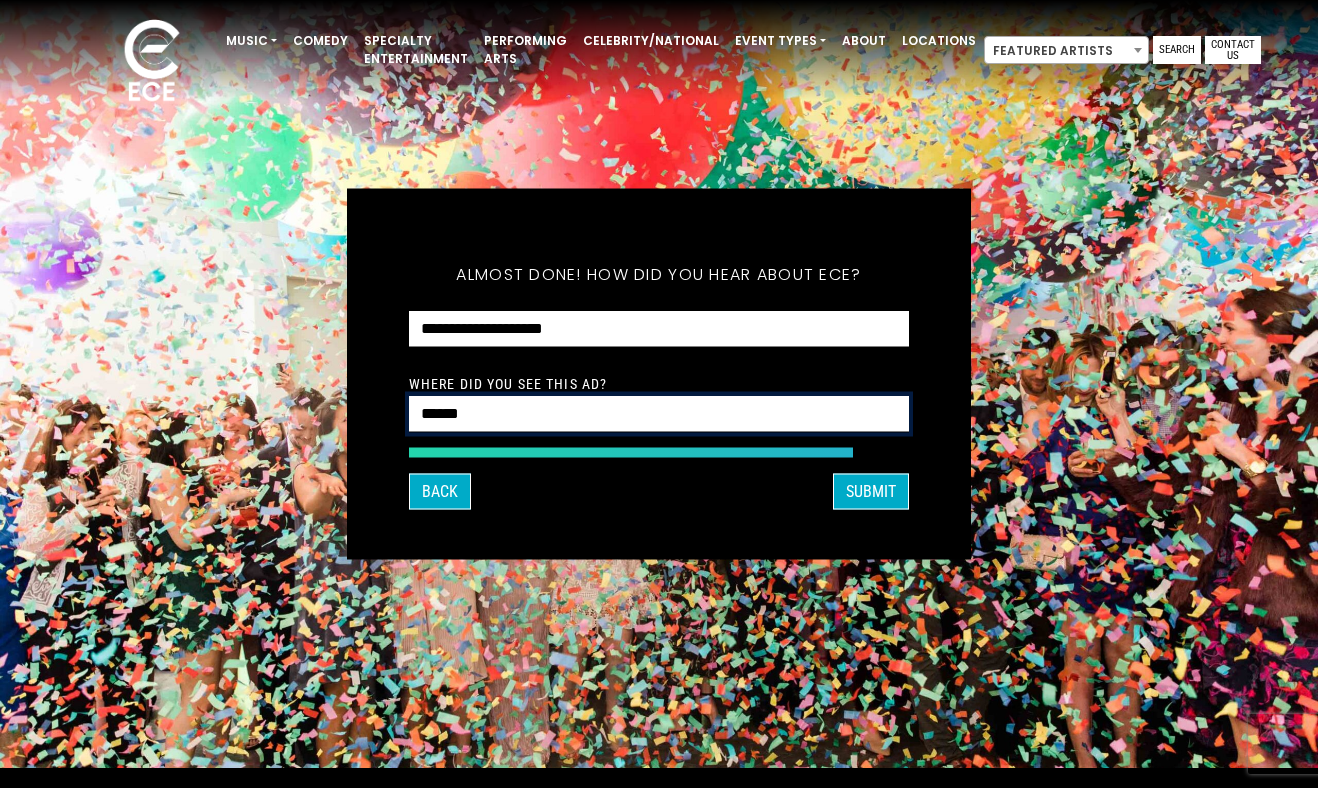 type on "******" 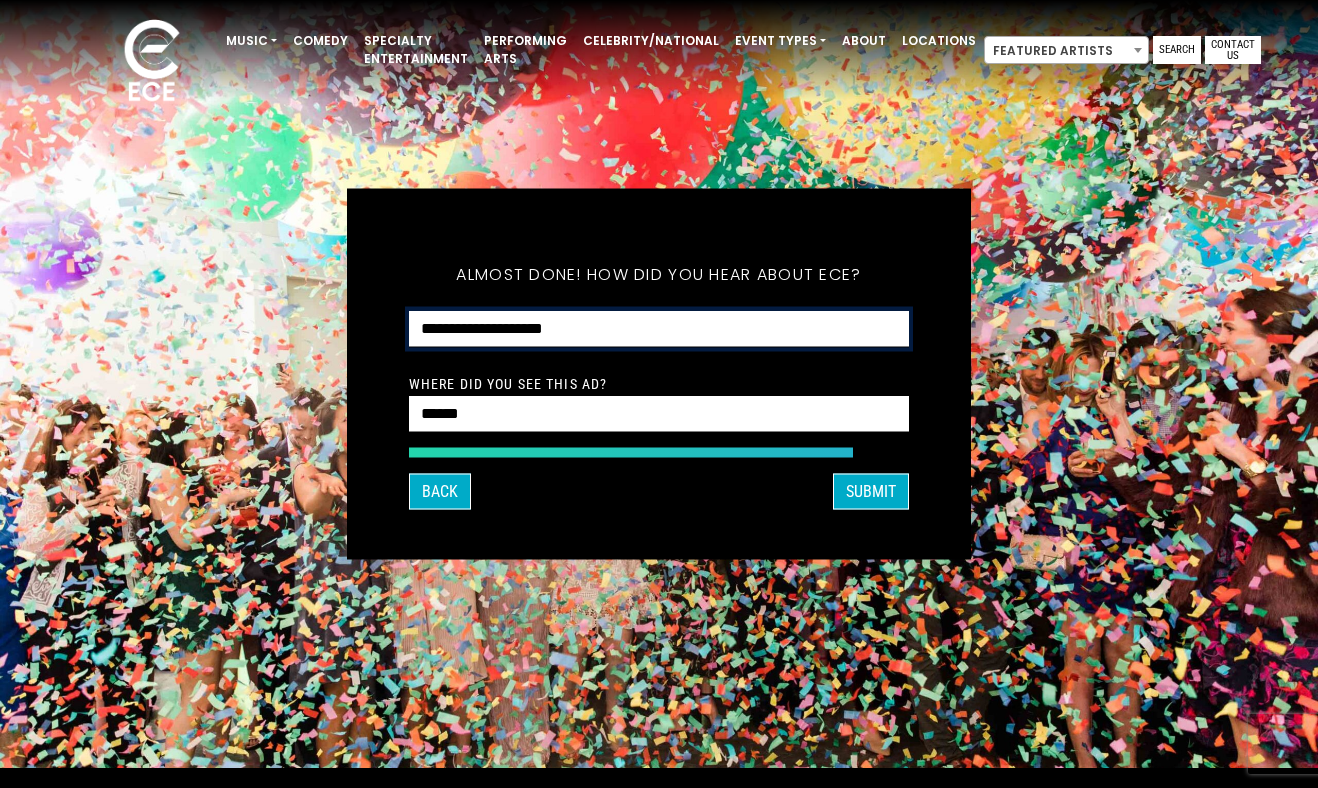 click on "**********" at bounding box center (659, 329) 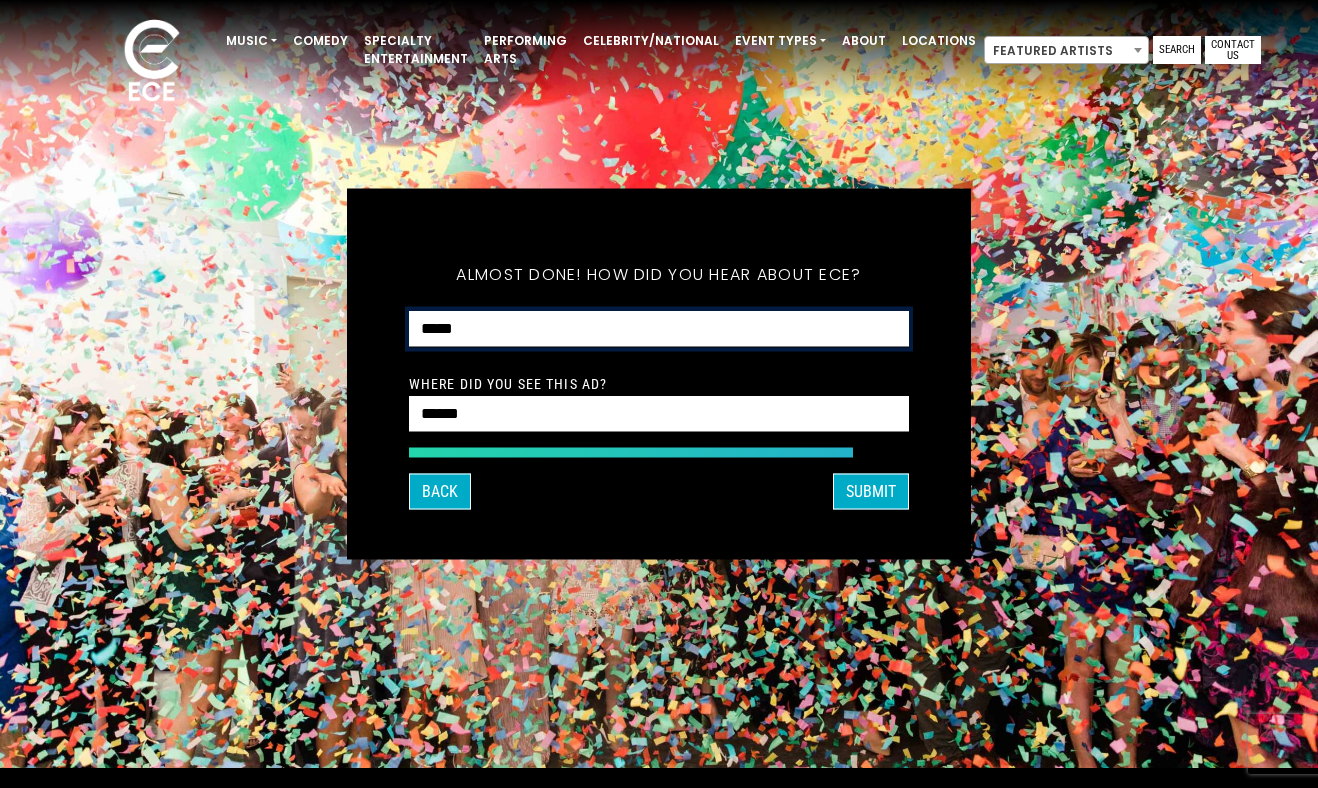 scroll, scrollTop: 0, scrollLeft: 0, axis: both 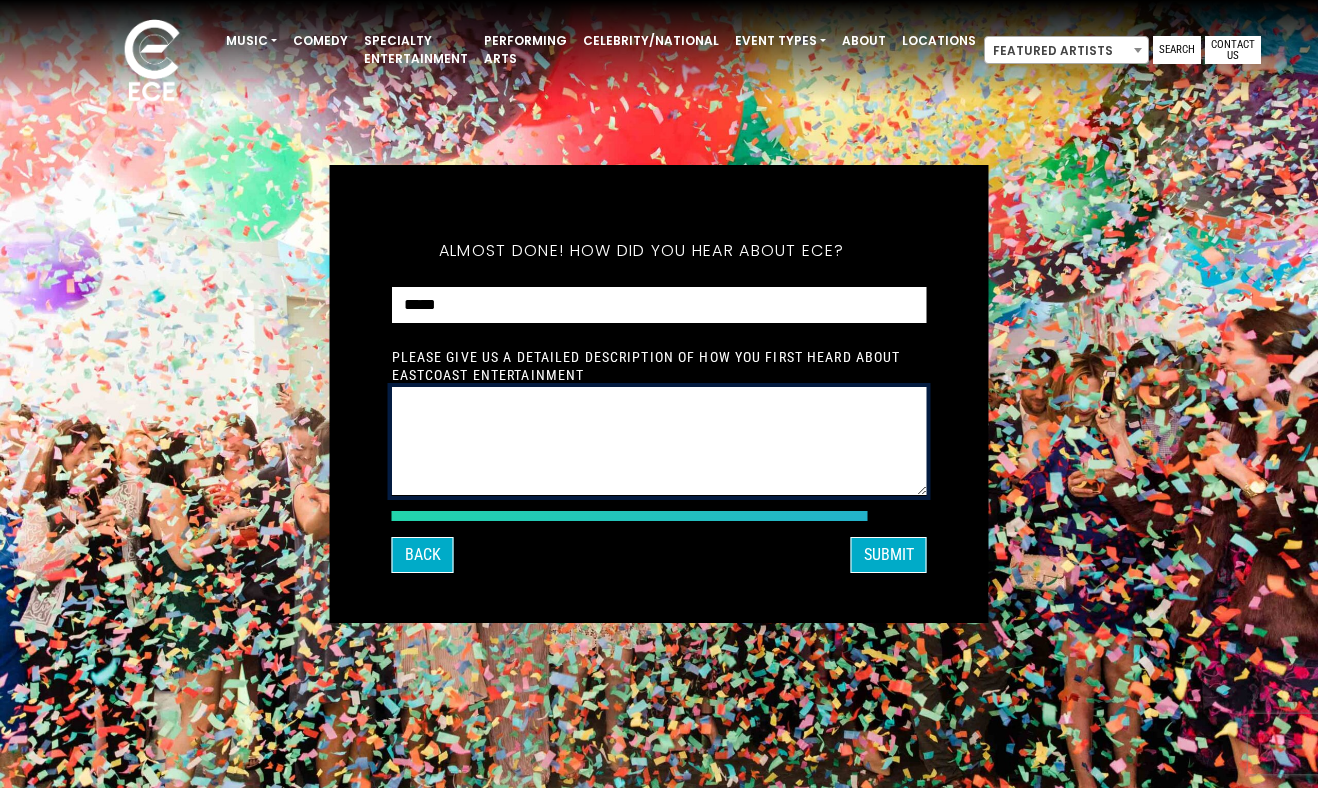 click at bounding box center [659, 441] 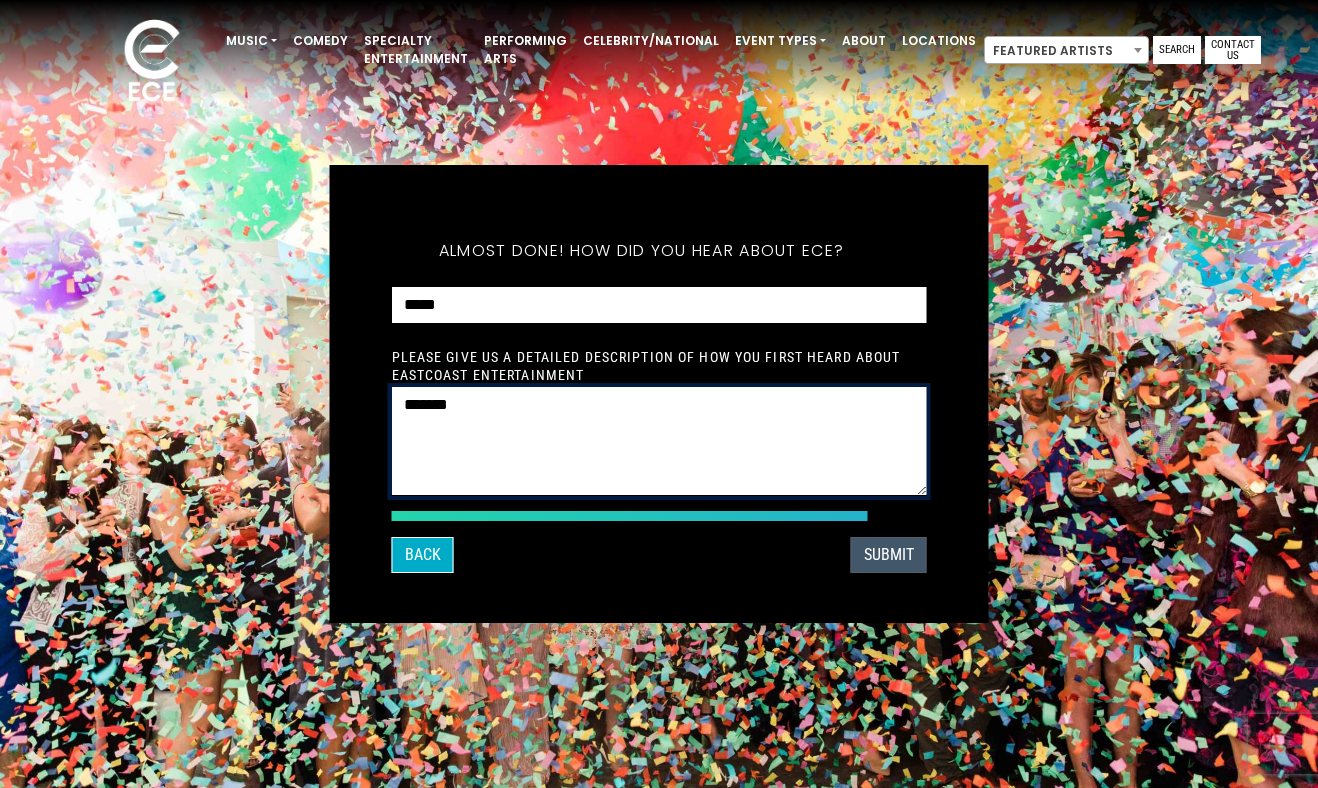 type on "*******" 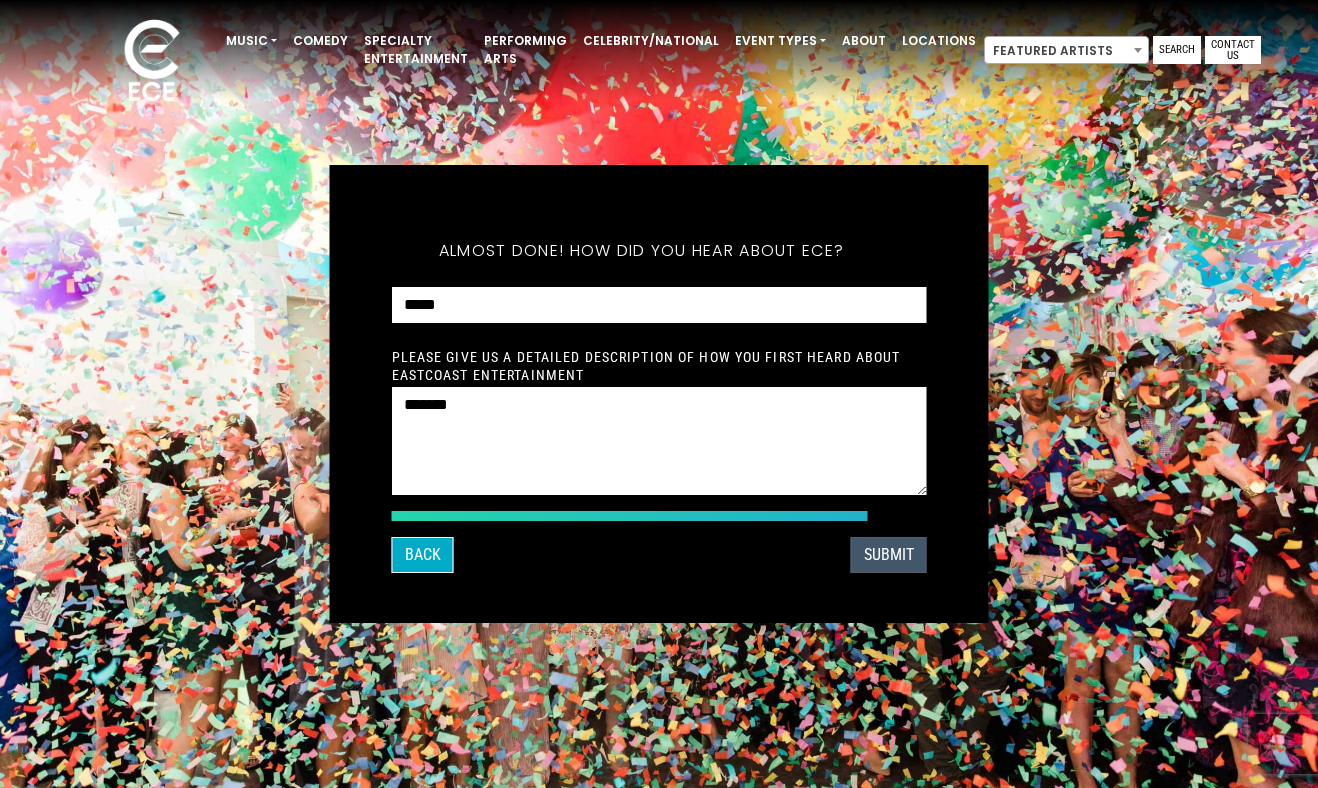 click on "SUBMIT" at bounding box center (889, 555) 